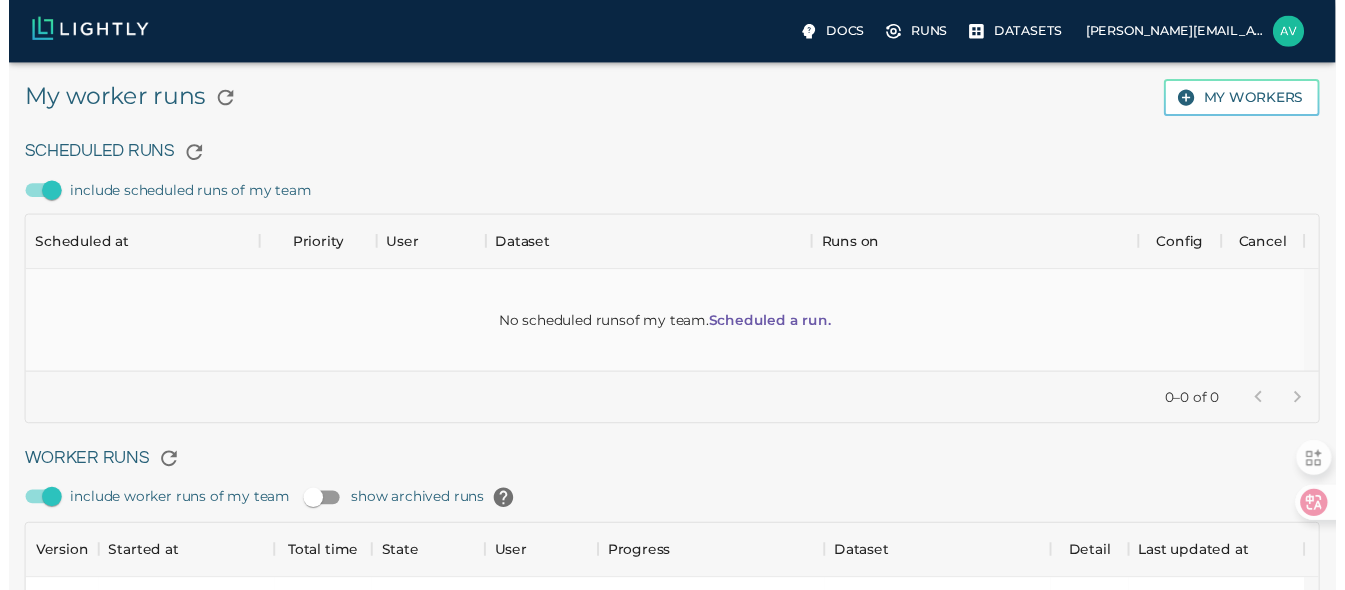scroll, scrollTop: 0, scrollLeft: 0, axis: both 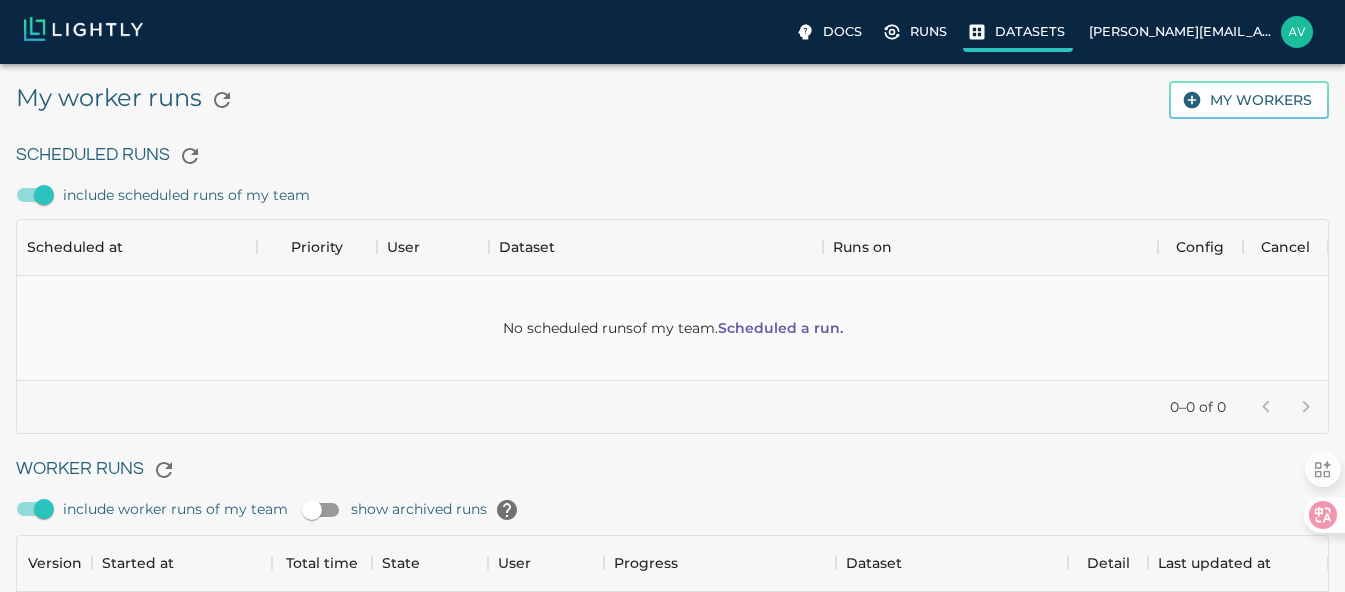 click on "Datasets" at bounding box center [1030, 31] 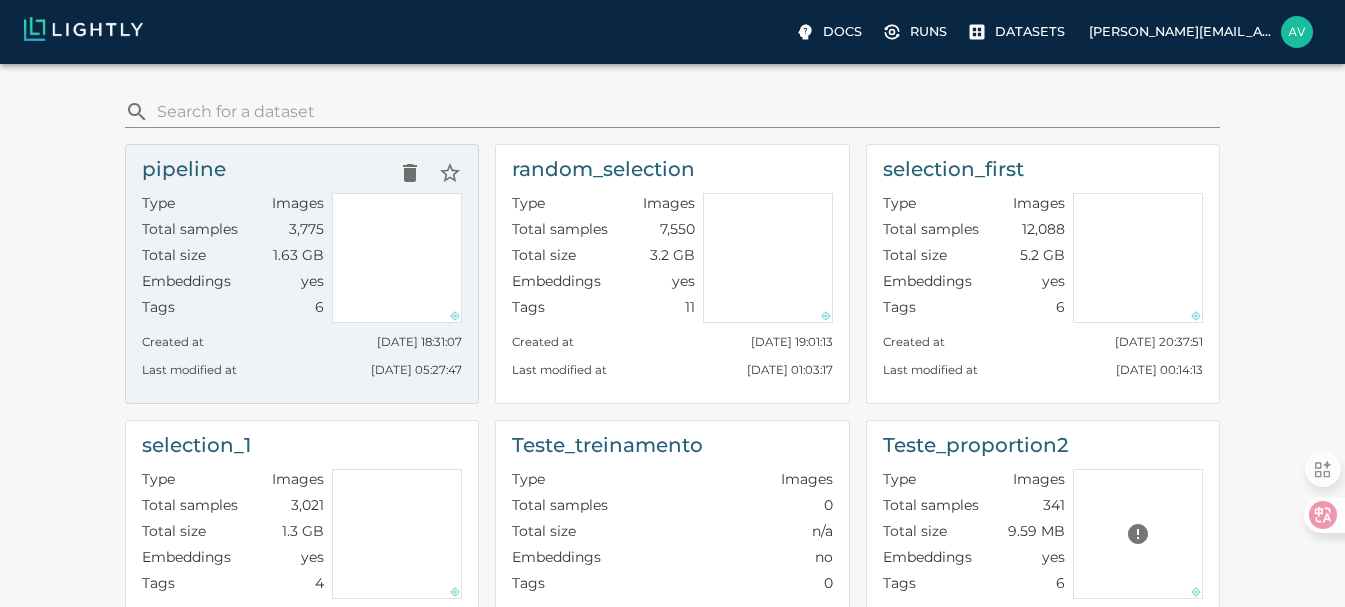 click on "Total size 1.63 GB" at bounding box center [233, 258] 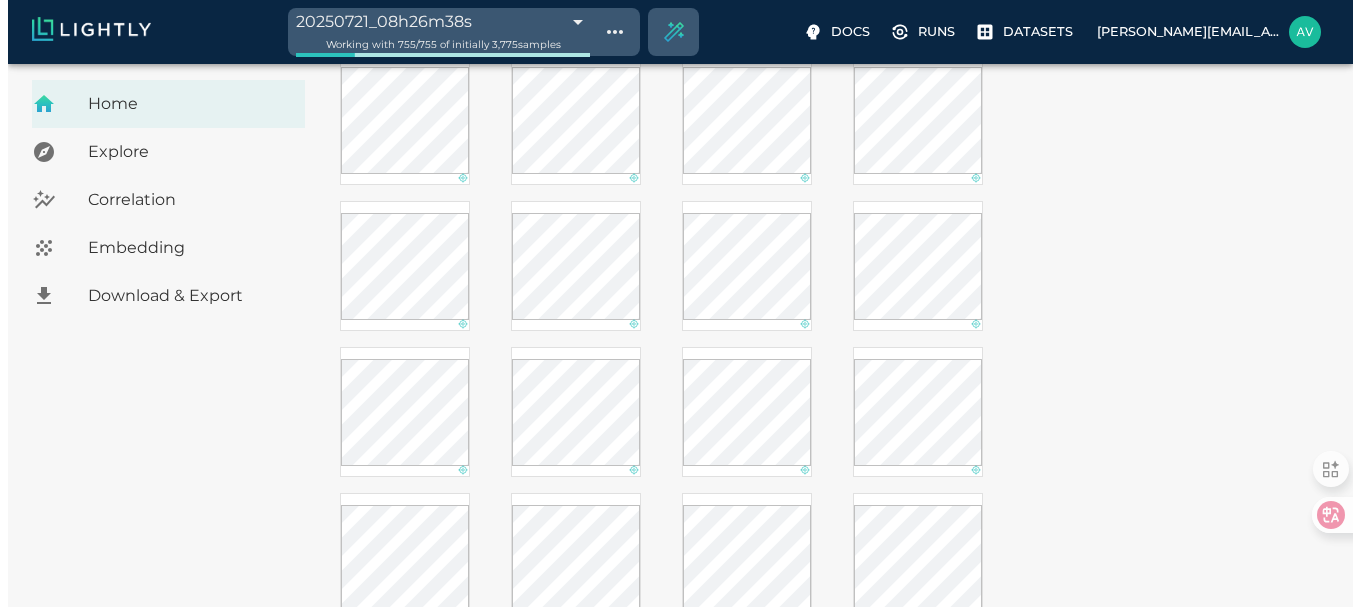 scroll, scrollTop: 0, scrollLeft: 0, axis: both 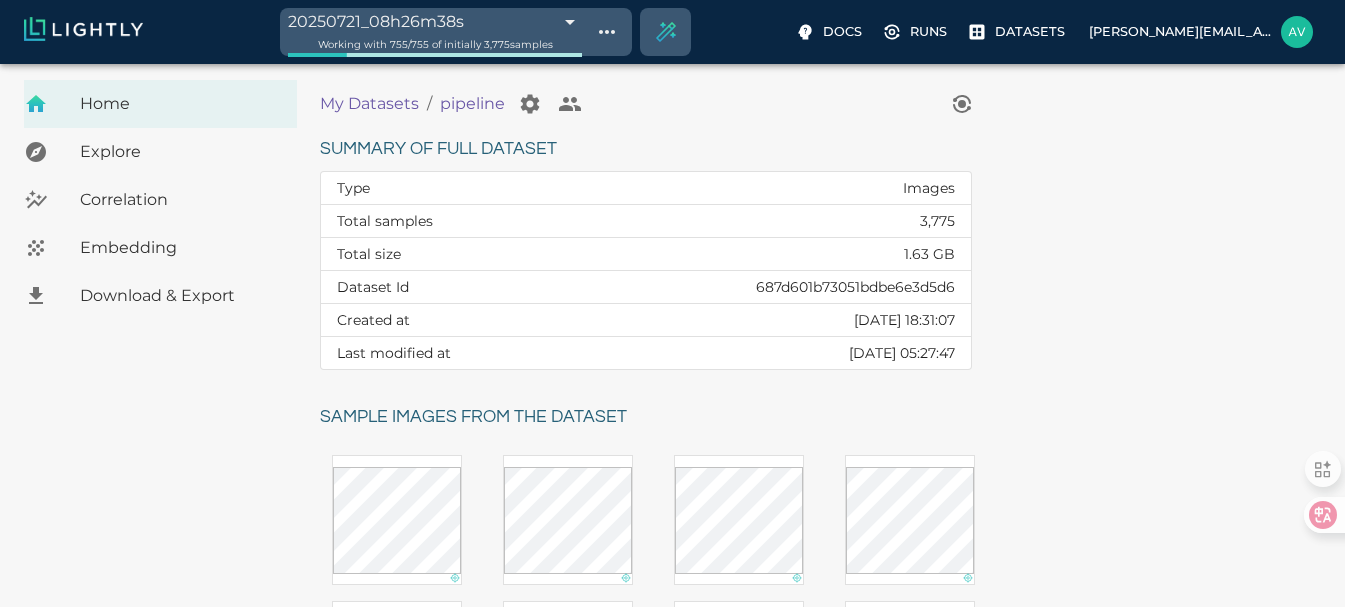 click on "20250721_08h26m38s 687df9bf55b9bc3486ad1475 Working with   755  /  755   of initially 3,775  samples Docs Runs Datasets [EMAIL_ADDRESS][DOMAIN_NAME]   Dataset loading completed! It seems like  lightly-serve  is not running. Please start  lightly-serve  and    forward ports if you are using a remote machine .   For more information and solutions to common issues, please see our    documentation . lightly-serve   input_mount =' /home/path/to/input_folder '   lightly_mount =' /home/path/to/lightly_folder '   Home Explore Correlation Embedding Download & Export My Datasets / pipeline Summary of full dataset Type Images Total samples 3,775 Total size 1.63 GB Dataset Id 687d601b73051bdbe6e3d5d6 Created at [DATE] 18:31:07 Last modified at [GEOGRAPHIC_DATA][DATE] 05:27:47 Sample images from the dataset Reload another random batch © Lightly  2025 glossary contact us terms and use privacy policy imprint Preferences Logout" at bounding box center [672, 623] 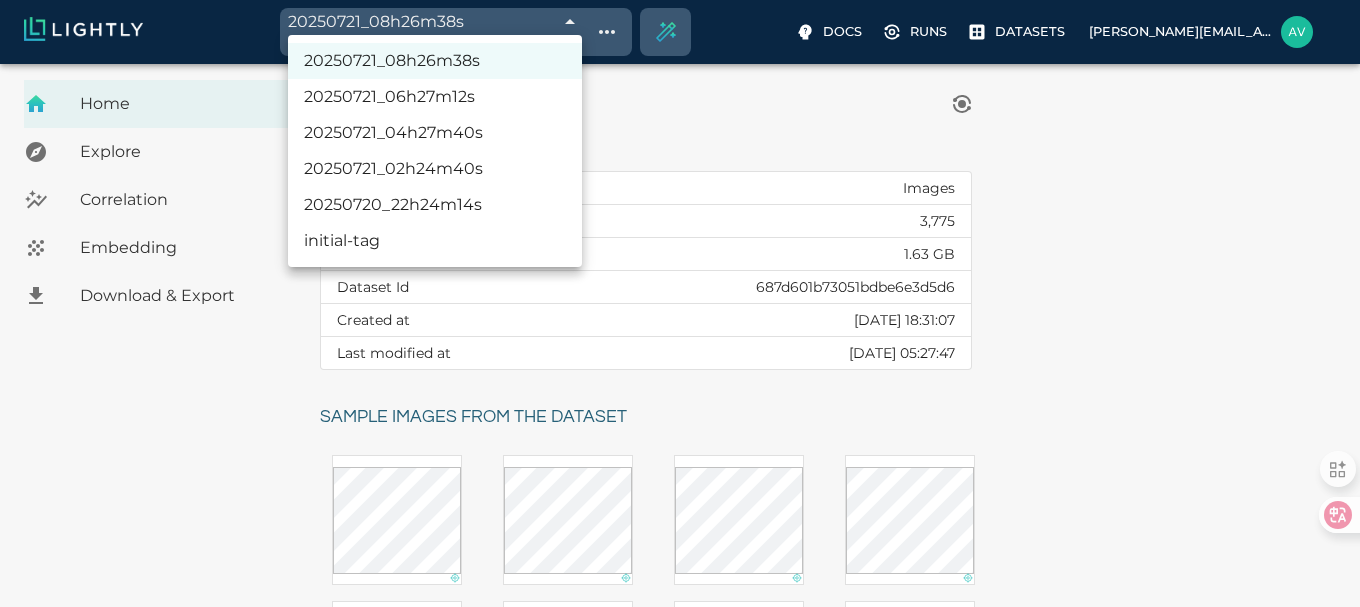 click on "20250720_22h24m14s" at bounding box center [435, 205] 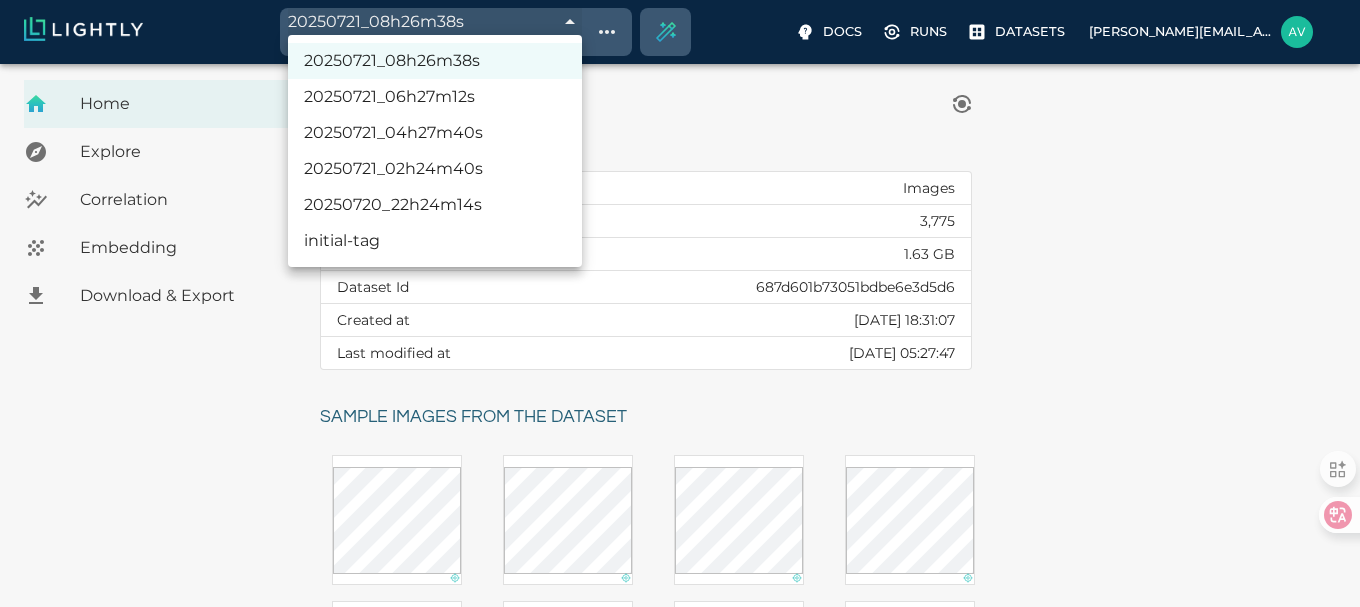 type on "687d6c8fa9c13ce8186331f4" 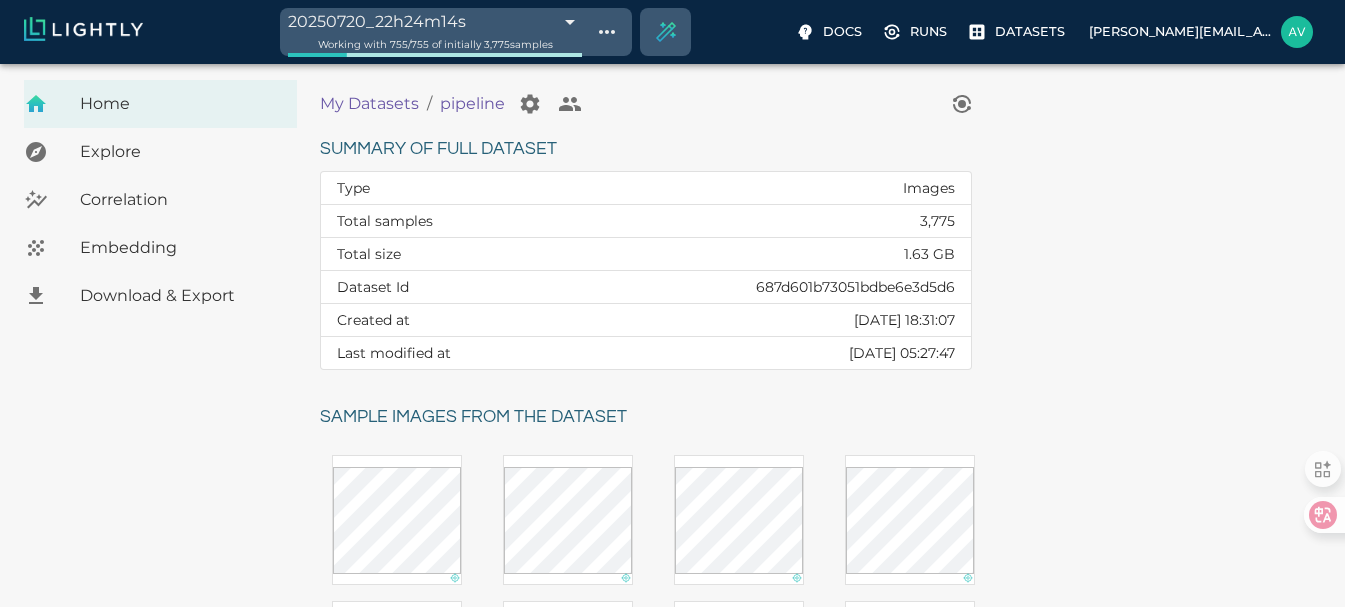 click on "Embedding" at bounding box center (180, 248) 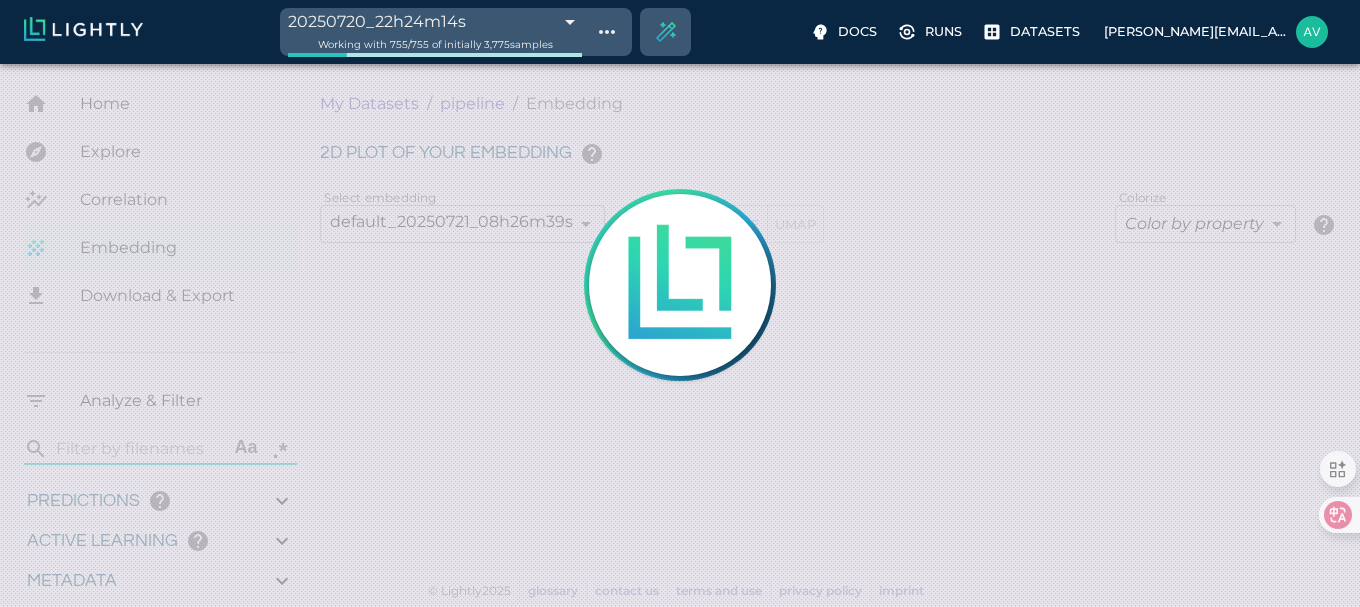 type on "9007199254740991" 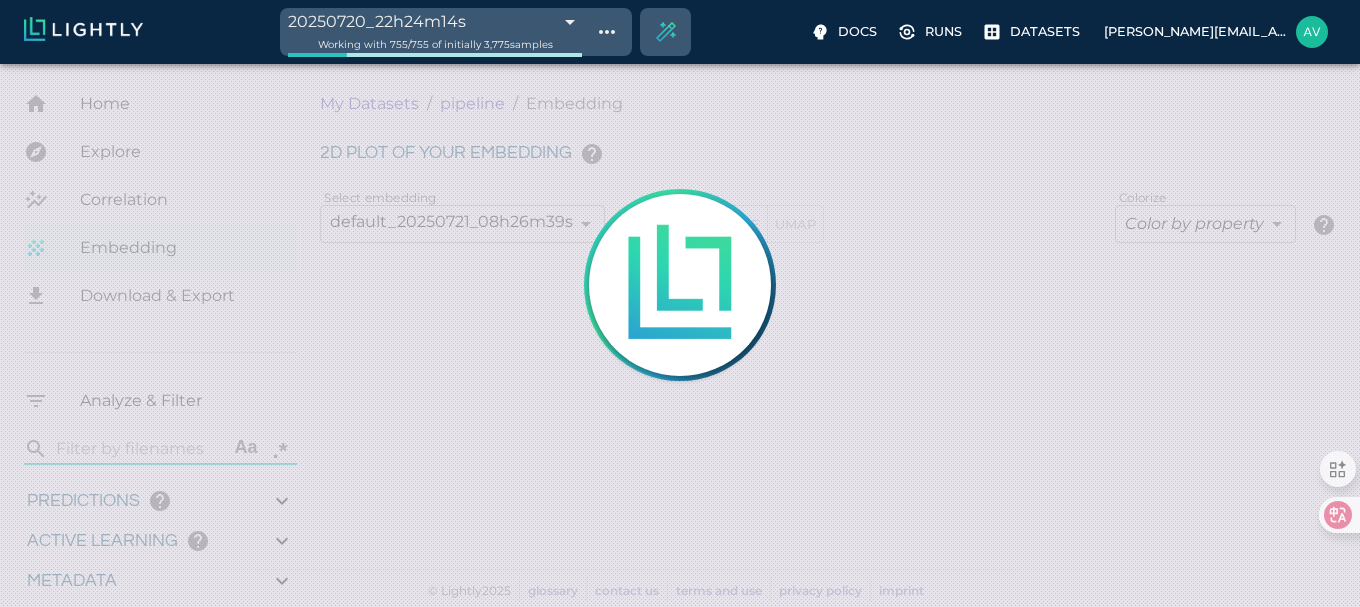 type on "9007199254740991" 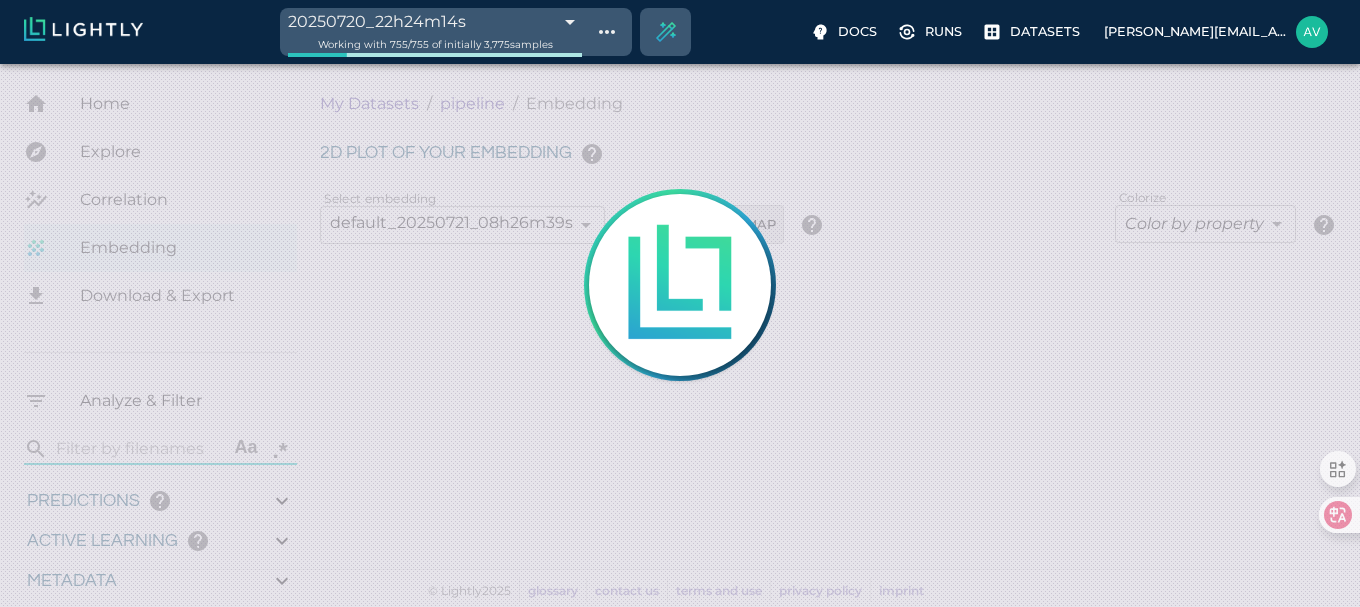 type on "0.890561496250079" 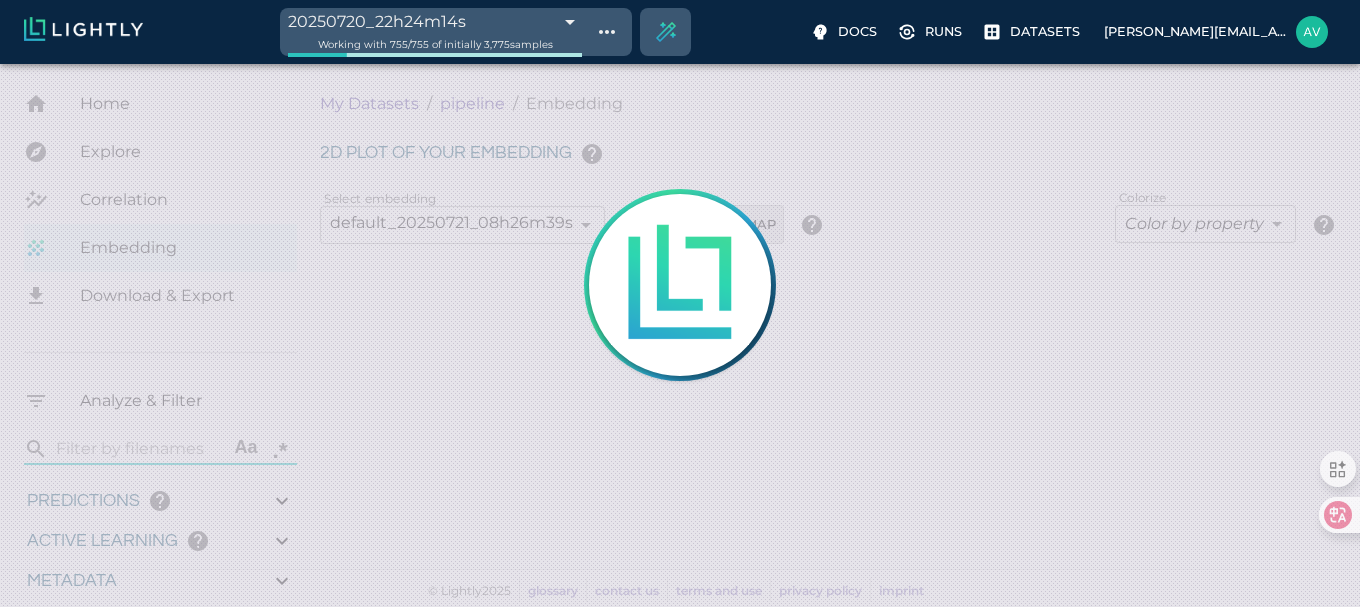 type on "2.32056149625008" 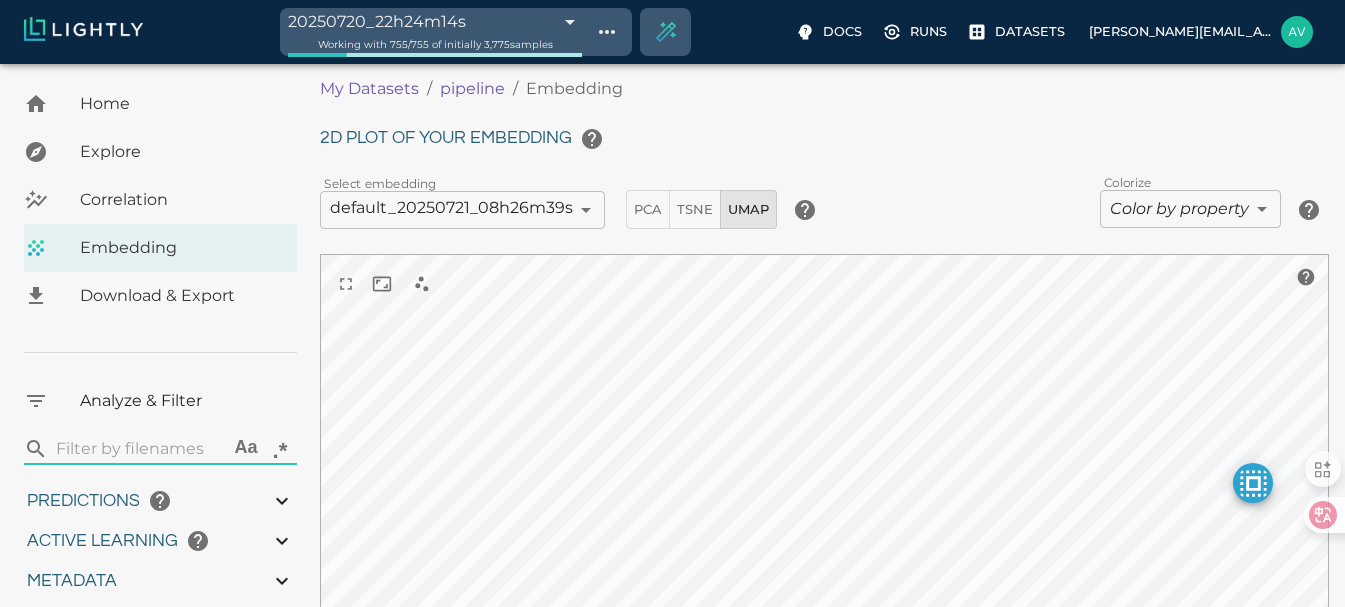 scroll, scrollTop: 0, scrollLeft: 0, axis: both 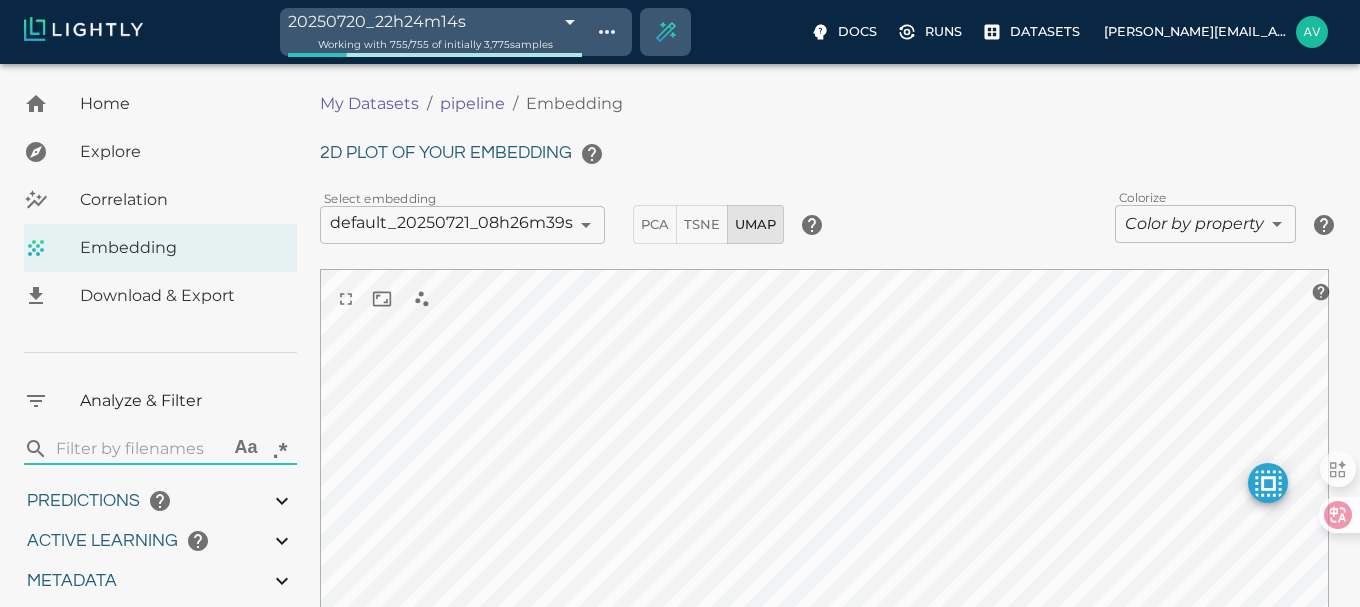 click on "20250720_22h24m14s 687d6c8fa9c13ce8186331f4 Working with   755  /  755   of initially 3,775  samples Docs Runs Datasets [EMAIL_ADDRESS][DOMAIN_NAME]   Dataset loading completed! It seems like  lightly-serve  is not running. Please start  lightly-serve  and    forward ports if you are using a remote machine .   For more information and solutions to common issues, please see our    documentation . lightly-serve   input_mount =' /home/path/to/input_folder '   lightly_mount =' /home/path/to/lightly_folder '   Home Explore Correlation Embedding Download & Export Analyze & Filter ​ Aa .* Predictions  Total Objects  Total pedestrian  Total bicycle  Total car  Total cart Active Learning  object_frequency -9007199254740991.00 -9007199254740991.00  objectness_least_confidence 0.00 1.00  uncertainty_entropy 0.00 1.00  uncertainty_least_confidence 0.00 1.00  uncertainty_margin 0.00 1.00 Metadata Signal to noise ratio 1 2.3 File size 224.39 KB 776.24 KB Sharpness 5.38 25.49 Width Height Aspect ratio Area Red channel mean 0 1" at bounding box center [680, 423] 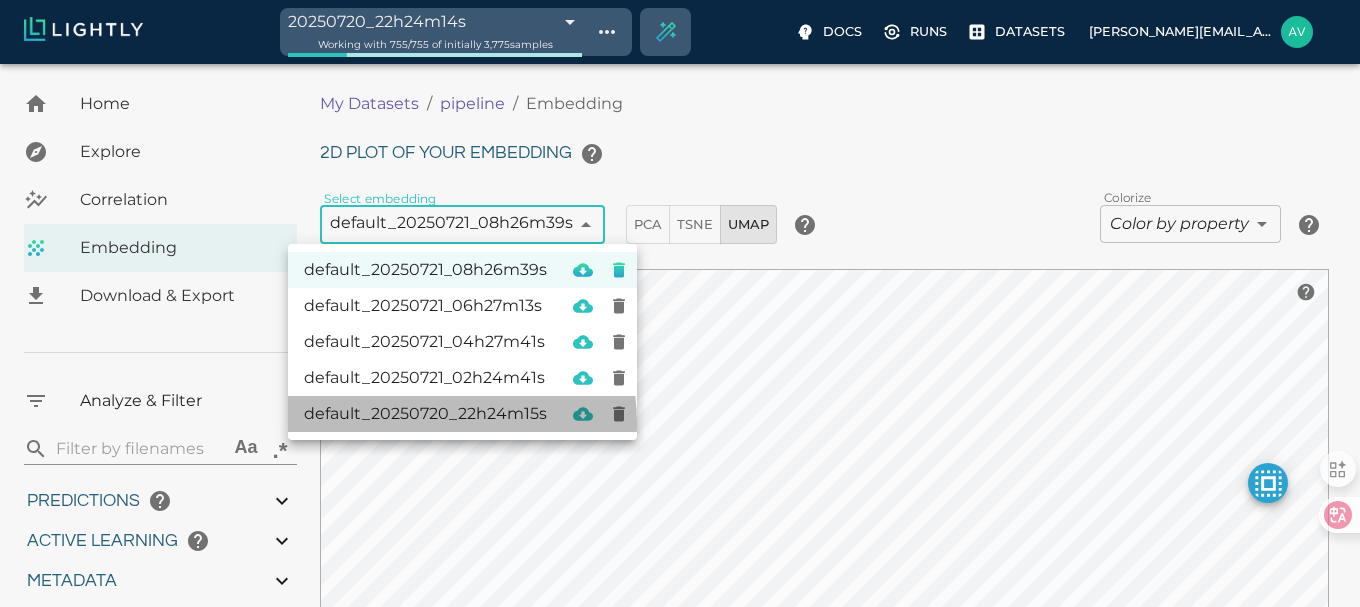 click on "default_20250720_22h24m15s" at bounding box center (425, 414) 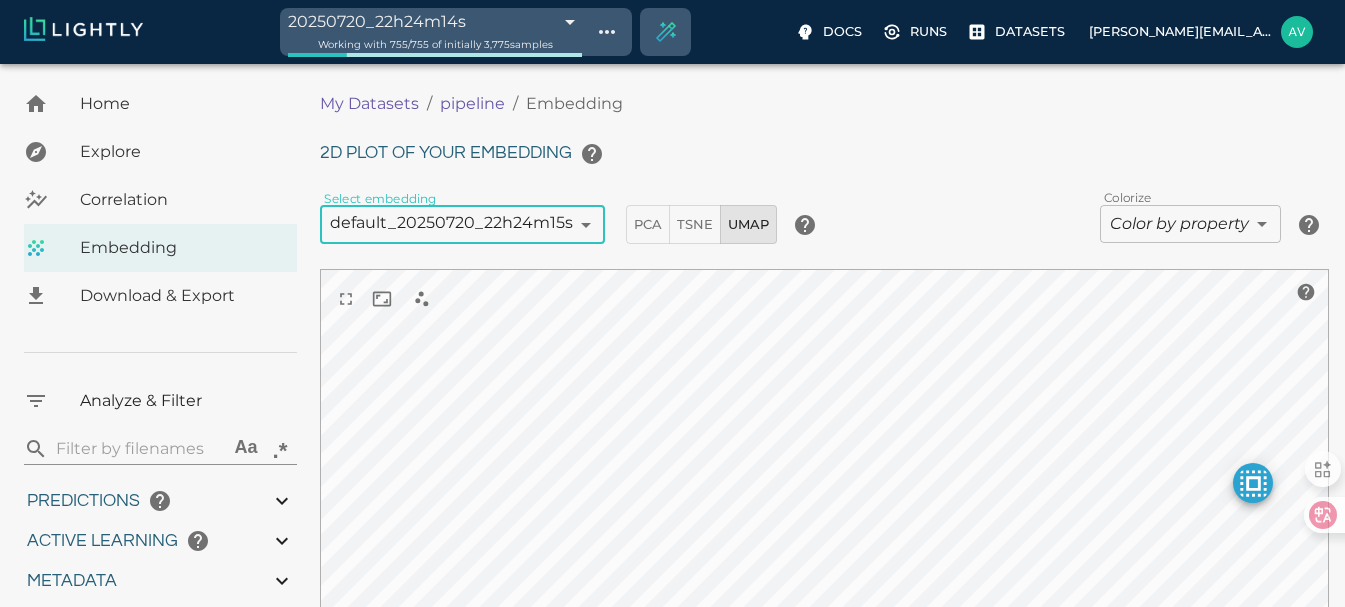 click on "20250720_22h24m14s 687d6c8fa9c13ce8186331f4 Working with   755  /  755   of initially 3,775  samples Docs Runs Datasets [EMAIL_ADDRESS][DOMAIN_NAME]   Dataset loading completed! It seems like  lightly-serve  is not running. Please start  lightly-serve  and    forward ports if you are using a remote machine .   For more information and solutions to common issues, please see our    documentation . lightly-serve   input_mount =' /home/path/to/input_folder '   lightly_mount =' /home/path/to/lightly_folder '   Home Explore Correlation Embedding Download & Export Analyze & Filter ​ Aa .* Predictions  Total Objects  Total pedestrian  Total bicycle  Total car  Total cart Active Learning  object_frequency -9007199254740991.00 -9007199254740991.00  objectness_least_confidence 0.00 1.00  uncertainty_entropy 0.00 1.00  uncertainty_least_confidence 0.00 1.00  uncertainty_margin 0.00 1.00 Metadata Signal to noise ratio 1 2.3 File size 224.39 KB 776.24 KB Sharpness 5.38 25.49 Width Height Aspect ratio Area Red channel mean 0 1" at bounding box center [672, 423] 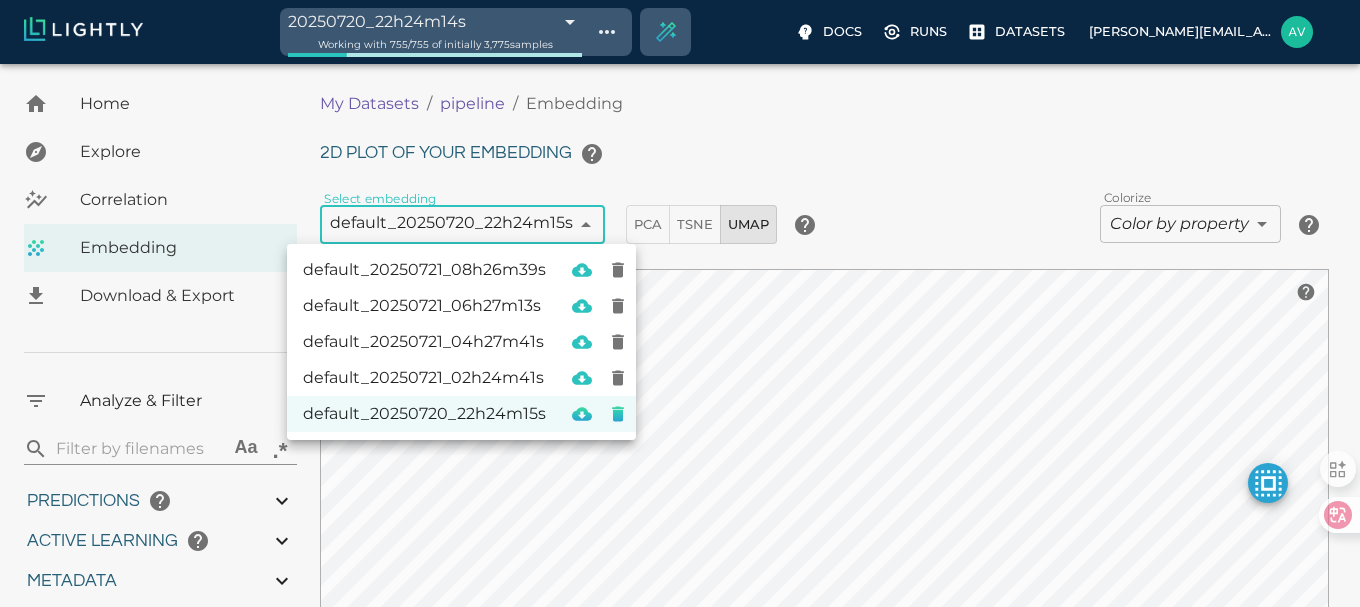 click on "default_20250721_02h24m41s" at bounding box center (424, 378) 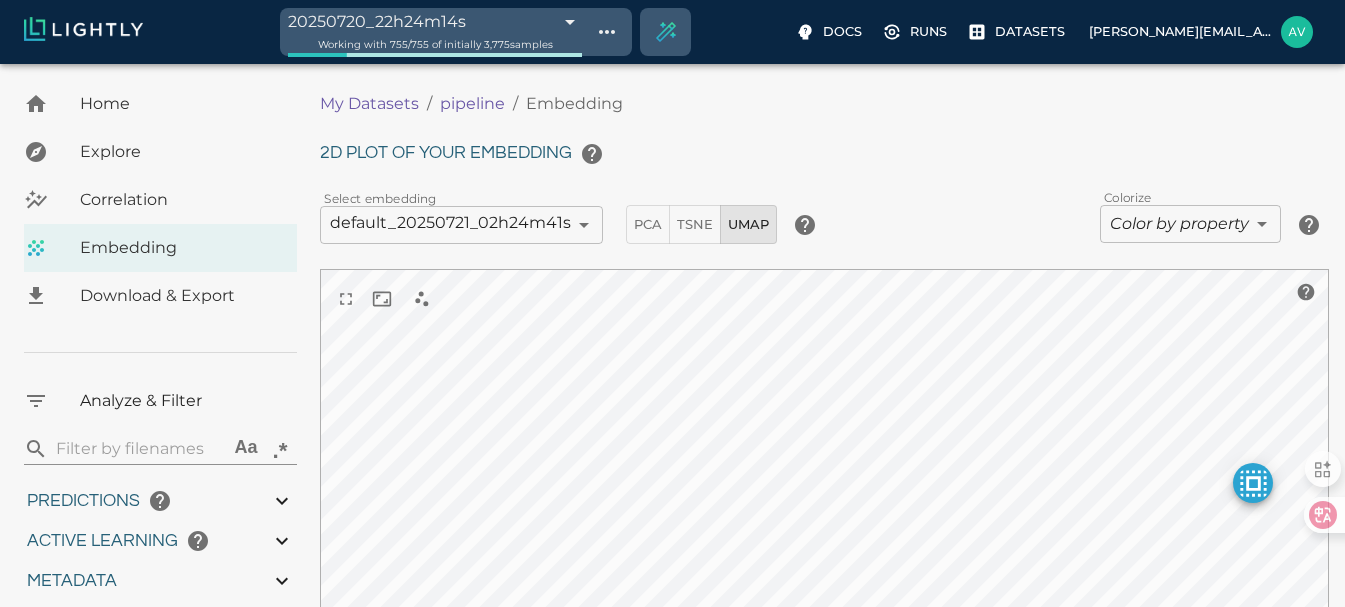 click on "Select embedding default_20250721_02h24m41s 687da4eb2d129f047635db23 ​" at bounding box center [465, 221] 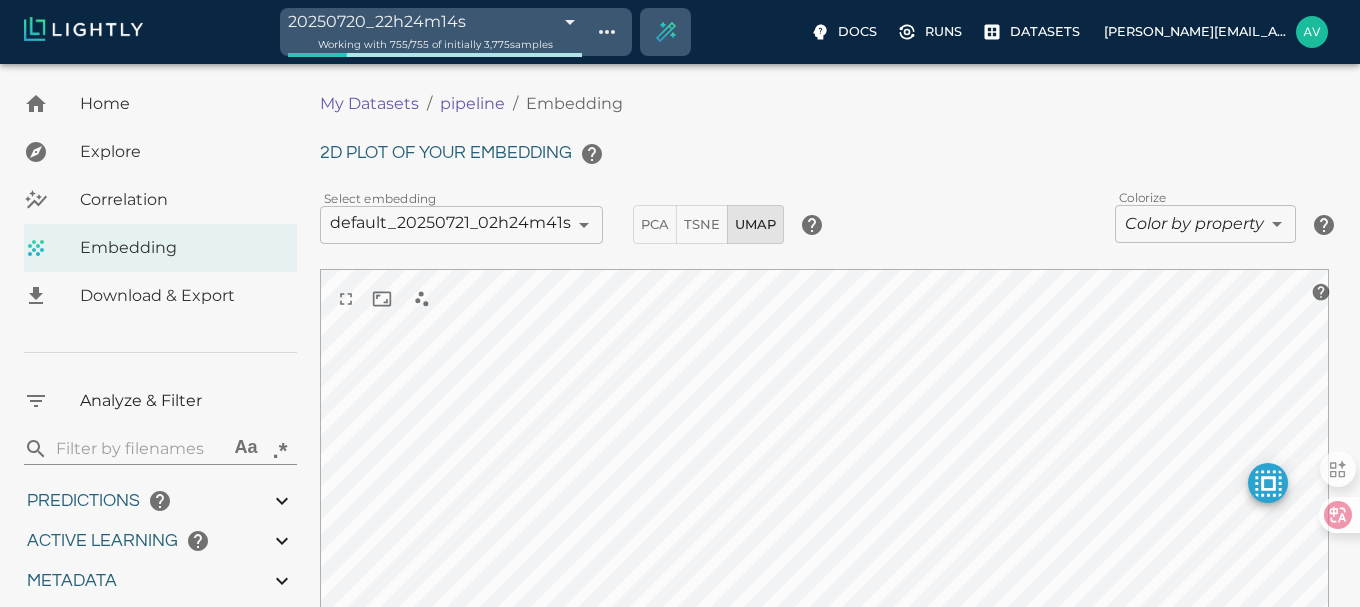 click on "20250720_22h24m14s 687d6c8fa9c13ce8186331f4 Working with   755  /  755   of initially 3,775  samples Docs Runs Datasets [EMAIL_ADDRESS][DOMAIN_NAME]   Dataset loading completed! It seems like  lightly-serve  is not running. Please start  lightly-serve  and    forward ports if you are using a remote machine .   For more information and solutions to common issues, please see our    documentation . lightly-serve   input_mount =' /home/path/to/input_folder '   lightly_mount =' /home/path/to/lightly_folder '   Home Explore Correlation Embedding Download & Export Analyze & Filter ​ Aa .* Predictions  Total Objects  Total pedestrian  Total bicycle  Total car  Total cart Active Learning  object_frequency -9007199254740991.00 -9007199254740991.00  objectness_least_confidence 0.00 1.00  uncertainty_entropy 0.00 1.00  uncertainty_least_confidence 0.00 1.00  uncertainty_margin 0.00 1.00 Metadata Signal to noise ratio 1 2.3 File size 224.39 KB 776.24 KB Sharpness 5.38 25.49 Width Height Aspect ratio Area Red channel mean 0 1" at bounding box center [680, 423] 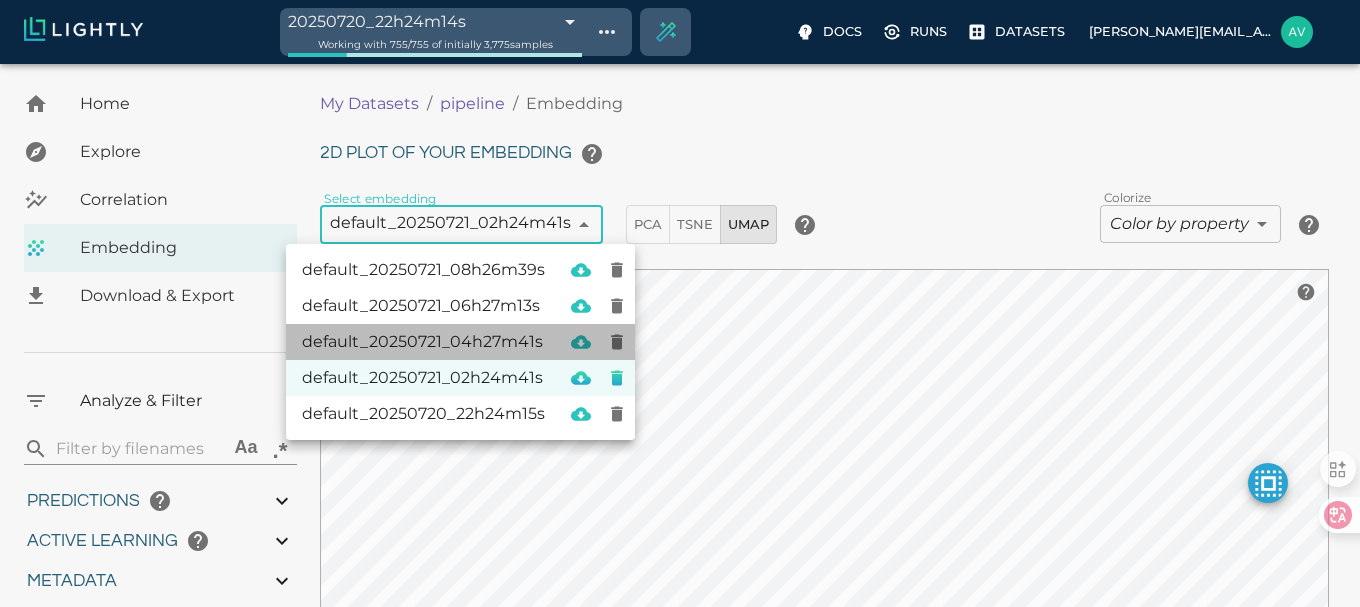 click on "default_20250721_04h27m41s" at bounding box center (460, 342) 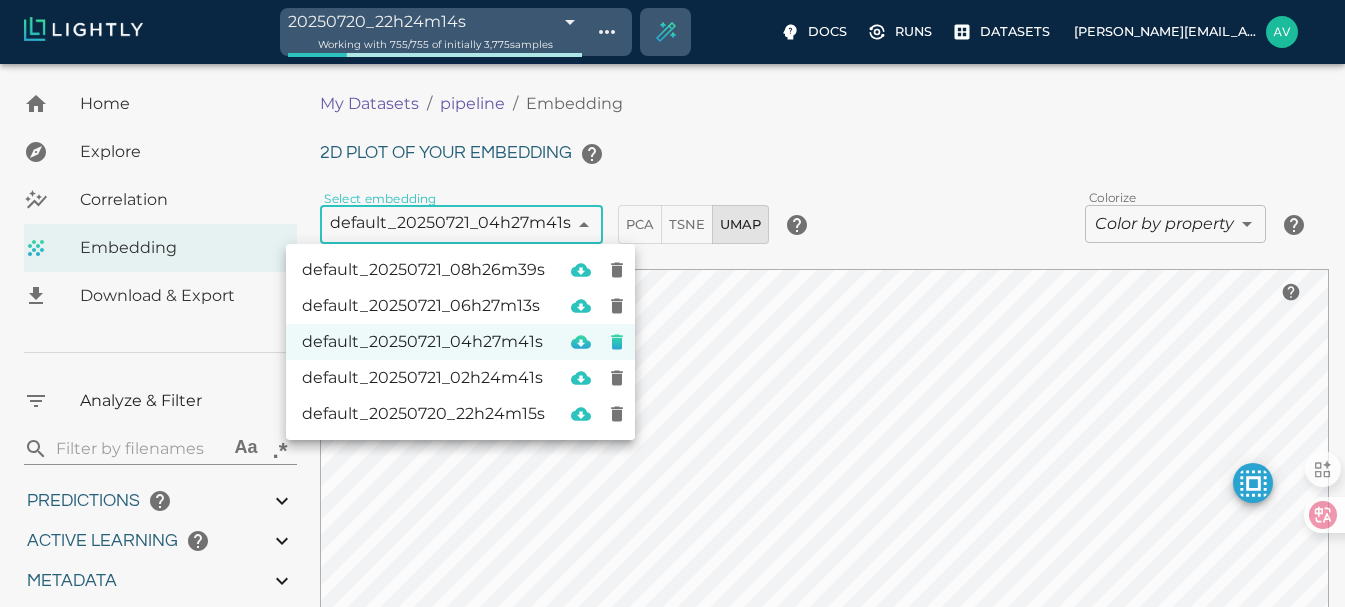 click on "20250720_22h24m14s 687d6c8fa9c13ce8186331f4 Working with   755  /  755   of initially 3,775  samples Docs Runs Datasets [EMAIL_ADDRESS][DOMAIN_NAME]   Dataset loading completed! It seems like  lightly-serve  is not running. Please start  lightly-serve  and    forward ports if you are using a remote machine .   For more information and solutions to common issues, please see our    documentation . lightly-serve   input_mount =' /home/path/to/input_folder '   lightly_mount =' /home/path/to/lightly_folder '   Home Explore Correlation Embedding Download & Export Analyze & Filter ​ Aa .* Predictions  Total Objects  Total pedestrian  Total bicycle  Total car  Total cart Active Learning  object_frequency -9007199254740991.00 -9007199254740991.00  objectness_least_confidence 0.00 1.00  uncertainty_entropy 0.00 1.00  uncertainty_least_confidence 0.00 1.00  uncertainty_margin 0.00 1.00 Metadata Signal to noise ratio 1 2.3 File size 224.39 KB 776.24 KB Sharpness 5.38 25.49 Width Height Aspect ratio Area Red channel mean 0 1" at bounding box center (672, 423) 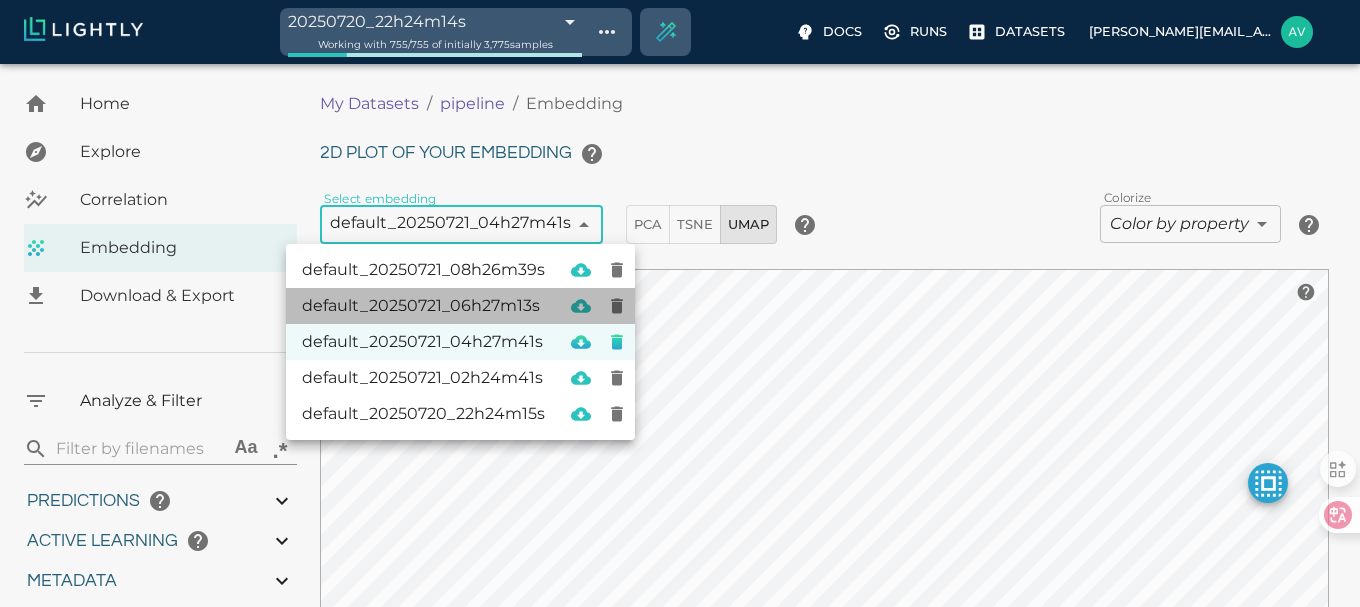 click on "default_20250721_06h27m13s" at bounding box center [423, 306] 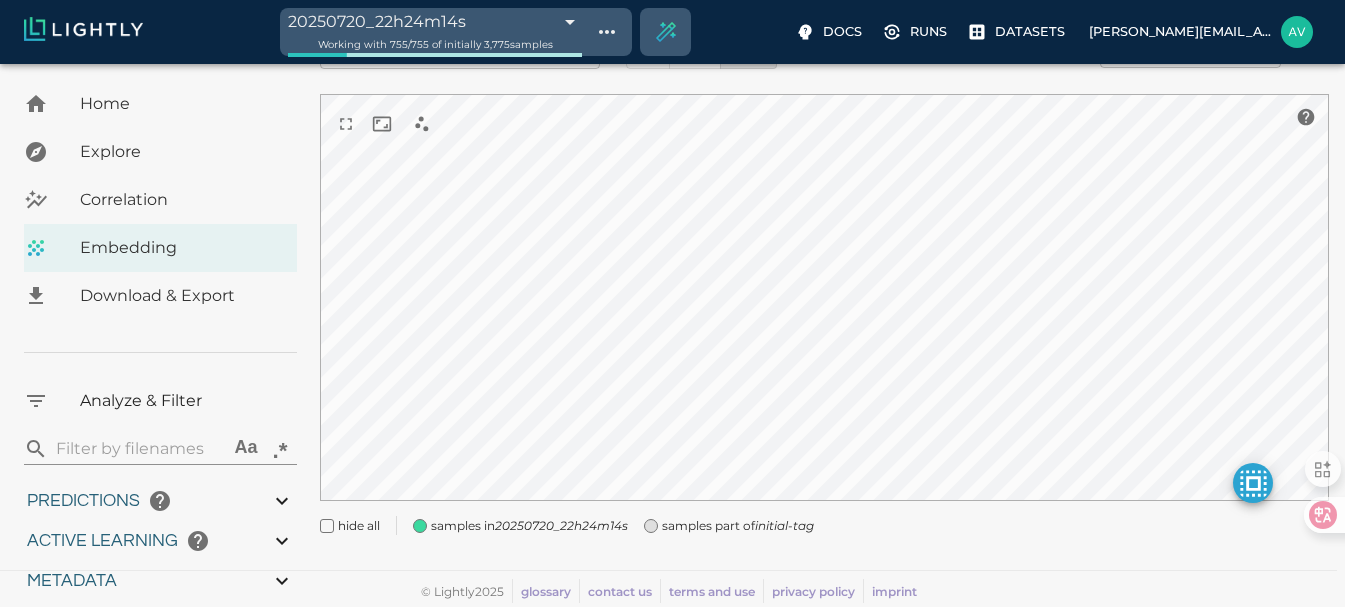 scroll, scrollTop: 0, scrollLeft: 0, axis: both 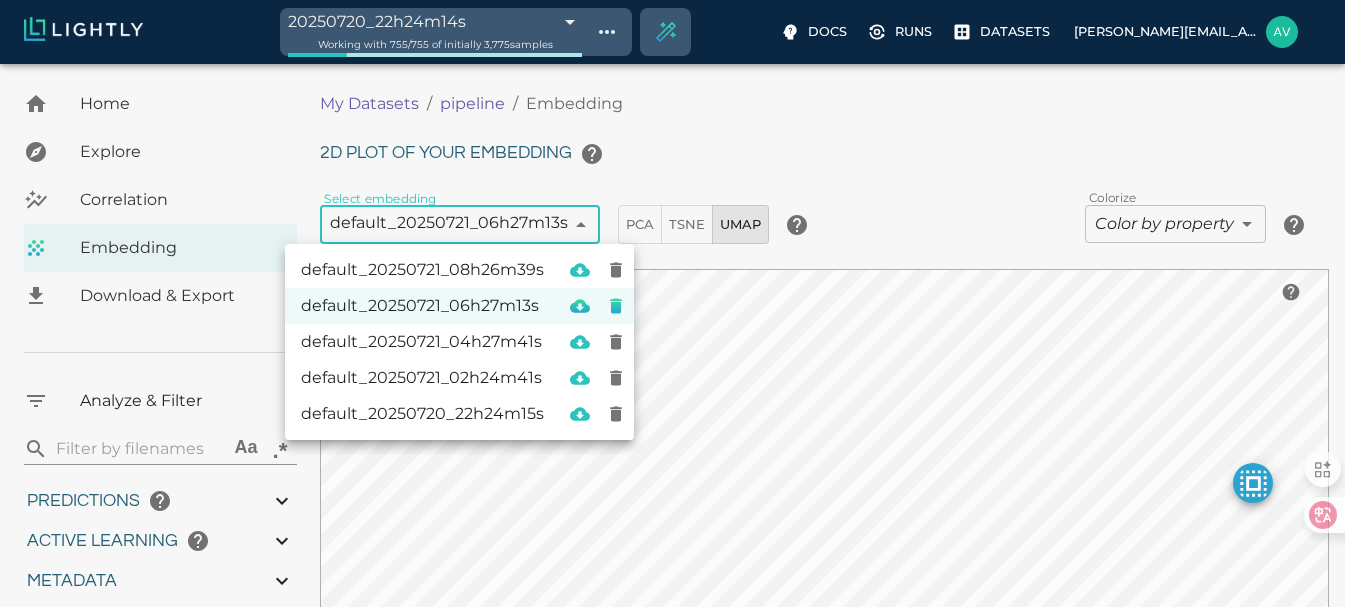 click on "20250720_22h24m14s 687d6c8fa9c13ce8186331f4 Working with   755  /  755   of initially 3,775  samples Docs Runs Datasets [EMAIL_ADDRESS][DOMAIN_NAME]   Dataset loading completed! It seems like  lightly-serve  is not running. Please start  lightly-serve  and    forward ports if you are using a remote machine .   For more information and solutions to common issues, please see our    documentation . lightly-serve   input_mount =' /home/path/to/input_folder '   lightly_mount =' /home/path/to/lightly_folder '   Home Explore Correlation Embedding Download & Export Analyze & Filter ​ Aa .* Predictions  Total Objects  Total pedestrian  Total bicycle  Total car  Total cart Active Learning  object_frequency -9007199254740991.00 -9007199254740991.00  objectness_least_confidence 0.00 1.00  uncertainty_entropy 0.00 1.00  uncertainty_least_confidence 0.00 1.00  uncertainty_margin 0.00 1.00 Metadata Signal to noise ratio 1 2.3 File size 224.39 KB 776.24 KB Sharpness 5.38 25.49 Width Height Aspect ratio Area Red channel mean 0 1" at bounding box center (672, 423) 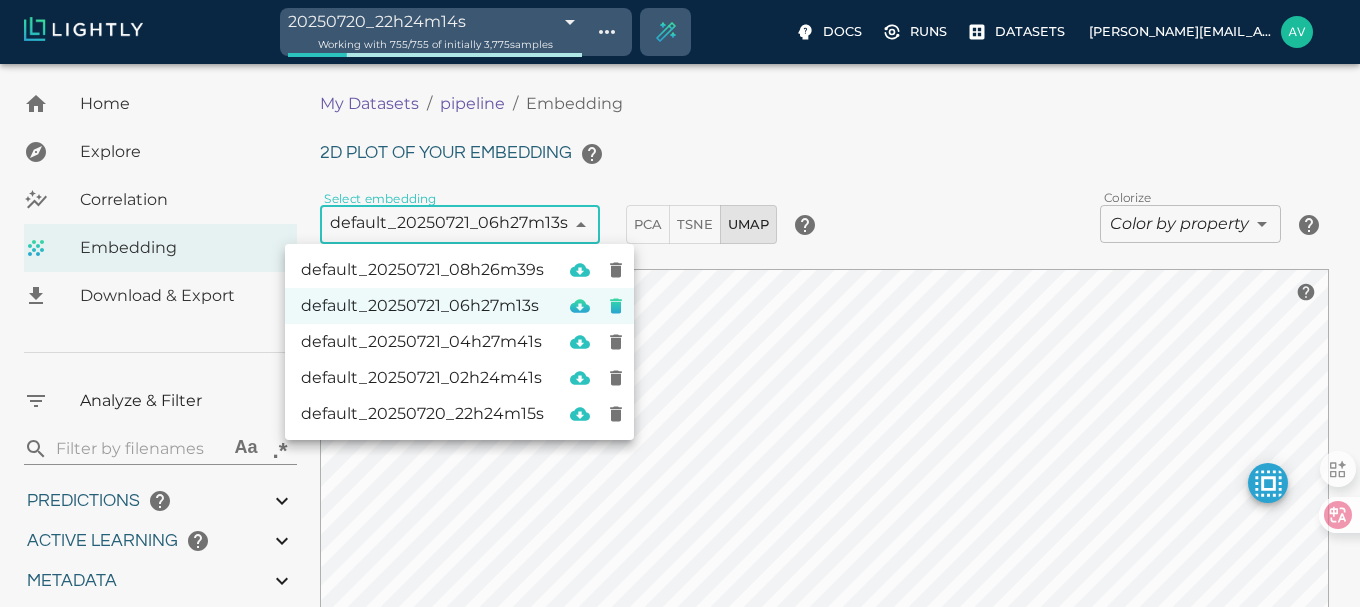 click on "default_20250721_08h26m39s" at bounding box center [422, 270] 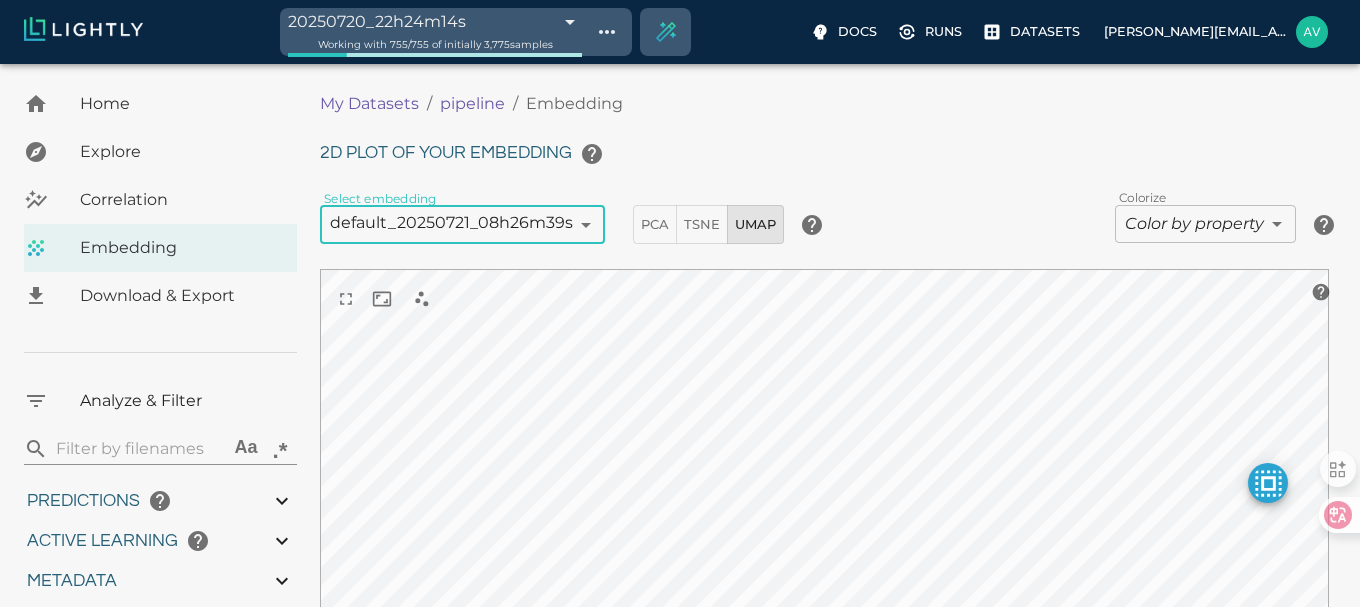 click on "20250720_22h24m14s 687d6c8fa9c13ce8186331f4 Working with   755  /  755   of initially 3,775  samples Docs Runs Datasets [EMAIL_ADDRESS][DOMAIN_NAME]   Dataset loading completed! It seems like  lightly-serve  is not running. Please start  lightly-serve  and    forward ports if you are using a remote machine .   For more information and solutions to common issues, please see our    documentation . lightly-serve   input_mount =' /home/path/to/input_folder '   lightly_mount =' /home/path/to/lightly_folder '   Home Explore Correlation Embedding Download & Export Analyze & Filter ​ Aa .* Predictions  Total Objects  Total pedestrian  Total bicycle  Total car  Total cart Active Learning  object_frequency -9007199254740991.00 -9007199254740991.00  objectness_least_confidence 0.00 1.00  uncertainty_entropy 0.00 1.00  uncertainty_least_confidence 0.00 1.00  uncertainty_margin 0.00 1.00 Metadata Signal to noise ratio 1 2.3 File size 224.39 KB 776.24 KB Sharpness 5.38 25.49 Width Height Aspect ratio Area Red channel mean 0 1" at bounding box center (680, 423) 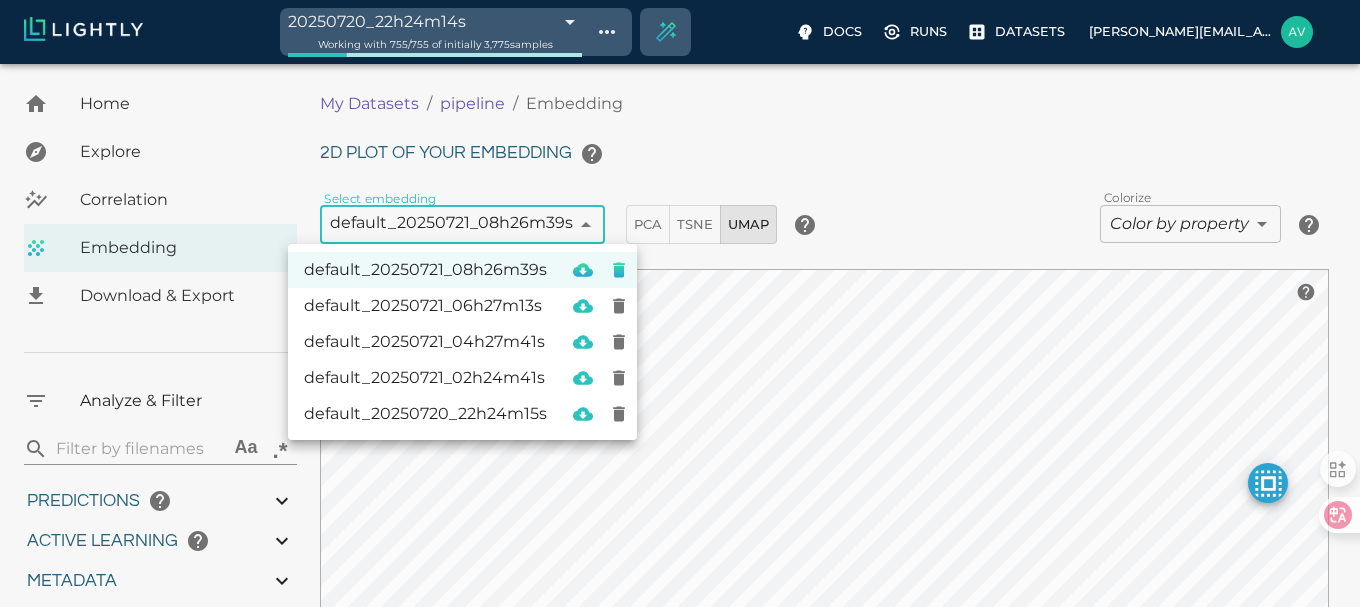 click on "default_20250720_22h24m15s" at bounding box center (425, 414) 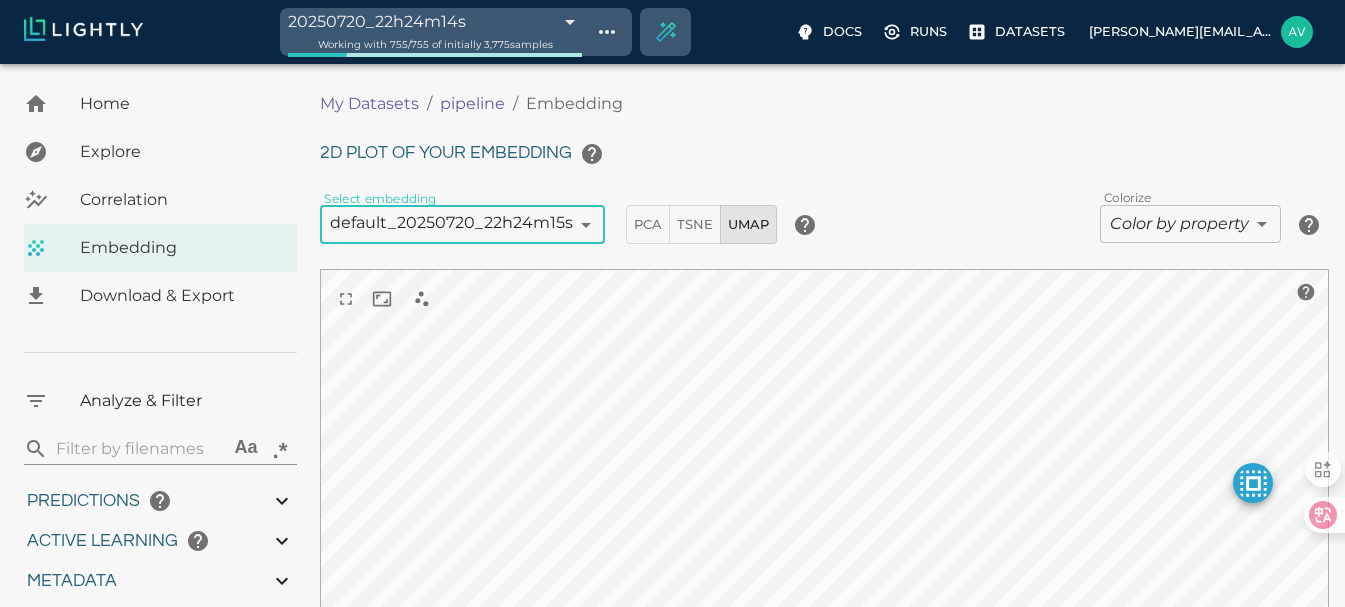 click on "20250720_22h24m14s 687d6c8fa9c13ce8186331f4 Working with   755  /  755   of initially 3,775  samples Docs Runs Datasets [EMAIL_ADDRESS][DOMAIN_NAME]   Dataset loading completed! It seems like  lightly-serve  is not running. Please start  lightly-serve  and    forward ports if you are using a remote machine .   For more information and solutions to common issues, please see our    documentation . lightly-serve   input_mount =' /home/path/to/input_folder '   lightly_mount =' /home/path/to/lightly_folder '   Home Explore Correlation Embedding Download & Export Analyze & Filter ​ Aa .* Predictions  Total Objects  Total pedestrian  Total bicycle  Total car  Total cart Active Learning  object_frequency -9007199254740991.00 -9007199254740991.00  objectness_least_confidence 0.00 1.00  uncertainty_entropy 0.00 1.00  uncertainty_least_confidence 0.00 1.00  uncertainty_margin 0.00 1.00 Metadata Signal to noise ratio 1 2.3 File size 224.39 KB 776.24 KB Sharpness 5.38 25.49 Width Height Aspect ratio Area Red channel mean 0 1" at bounding box center [672, 423] 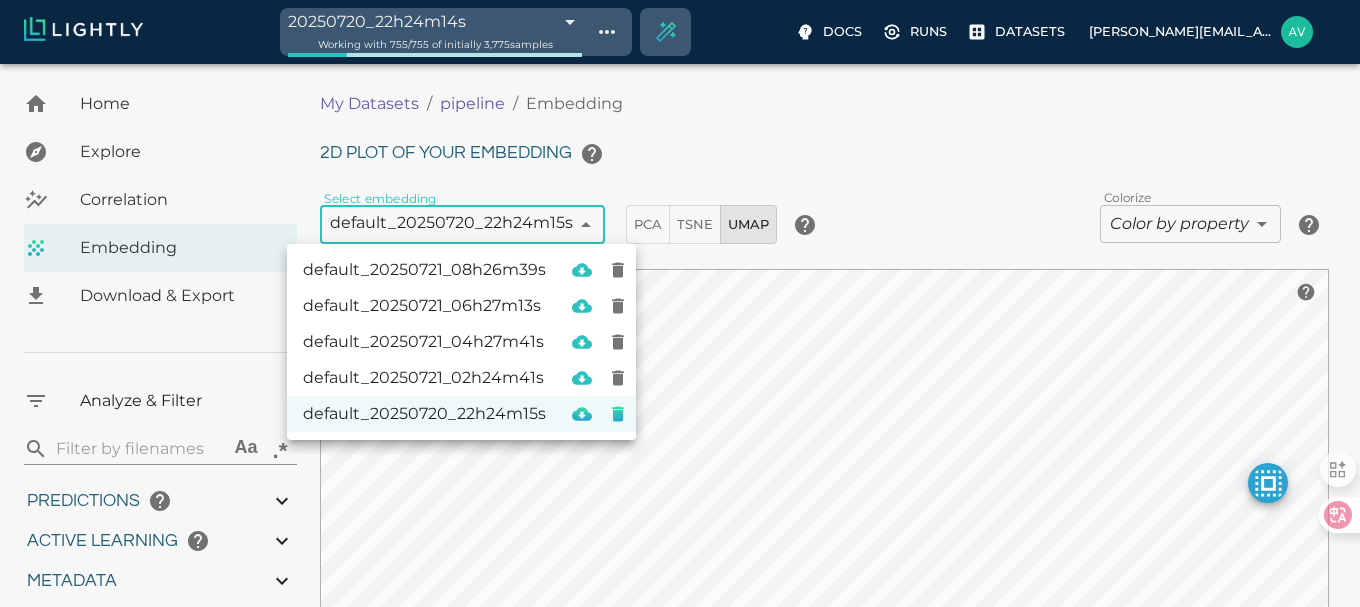 click at bounding box center (680, 303) 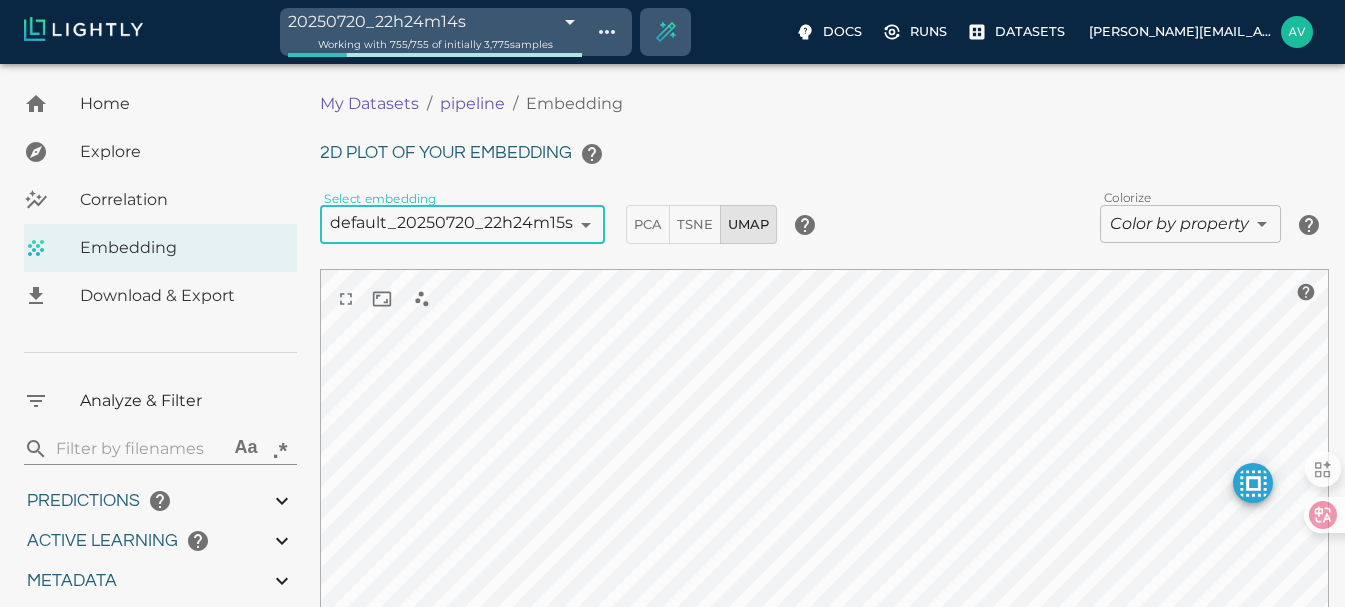 click on "Home" at bounding box center [180, 104] 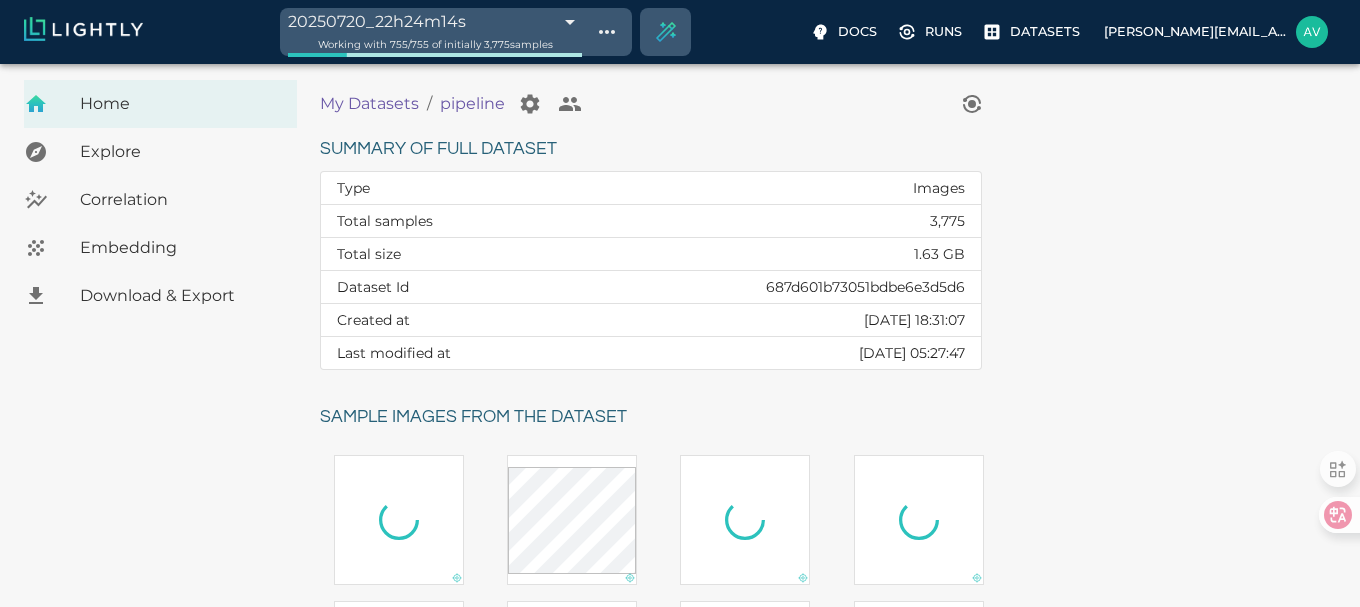 click on "20250720_22h24m14s 687d6c8fa9c13ce8186331f4 Working with   755  /  755   of initially 3,775  samples Docs Runs Datasets [EMAIL_ADDRESS][DOMAIN_NAME]   Dataset loading completed! It seems like  lightly-serve  is not running. Please start  lightly-serve  and    forward ports if you are using a remote machine .   For more information and solutions to common issues, please see our    documentation . lightly-serve   input_mount =' /home/path/to/input_folder '   lightly_mount =' /home/path/to/lightly_folder '   Home Explore Correlation Embedding Download & Export My Datasets / pipeline Summary of full dataset Type Images Total samples 3,775 Total size 1.63 GB Dataset Id 687d601b73051bdbe6e3d5d6 Created at [DATE] 18:31:07 Last modified at [GEOGRAPHIC_DATA][DATE] 05:27:47 Sample images from the dataset Reload another random batch © Lightly  2025 glossary contact us terms and use privacy policy imprint Preferences Logout" at bounding box center [680, 623] 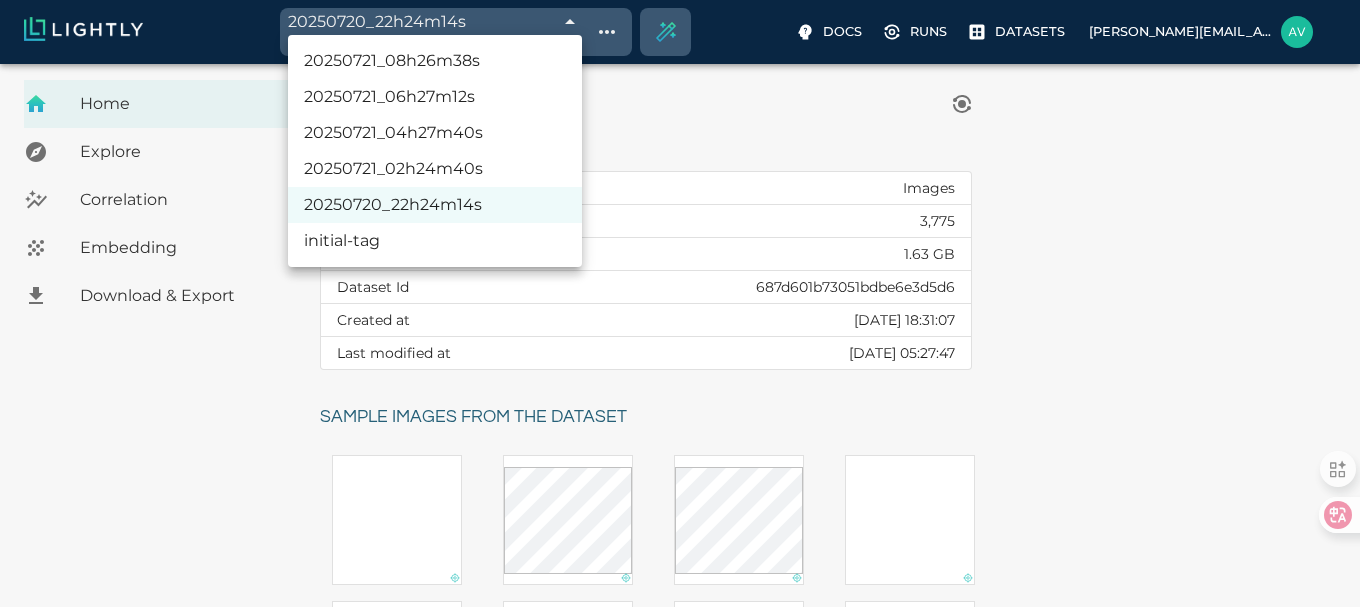 click on "initial-tag" at bounding box center (435, 241) 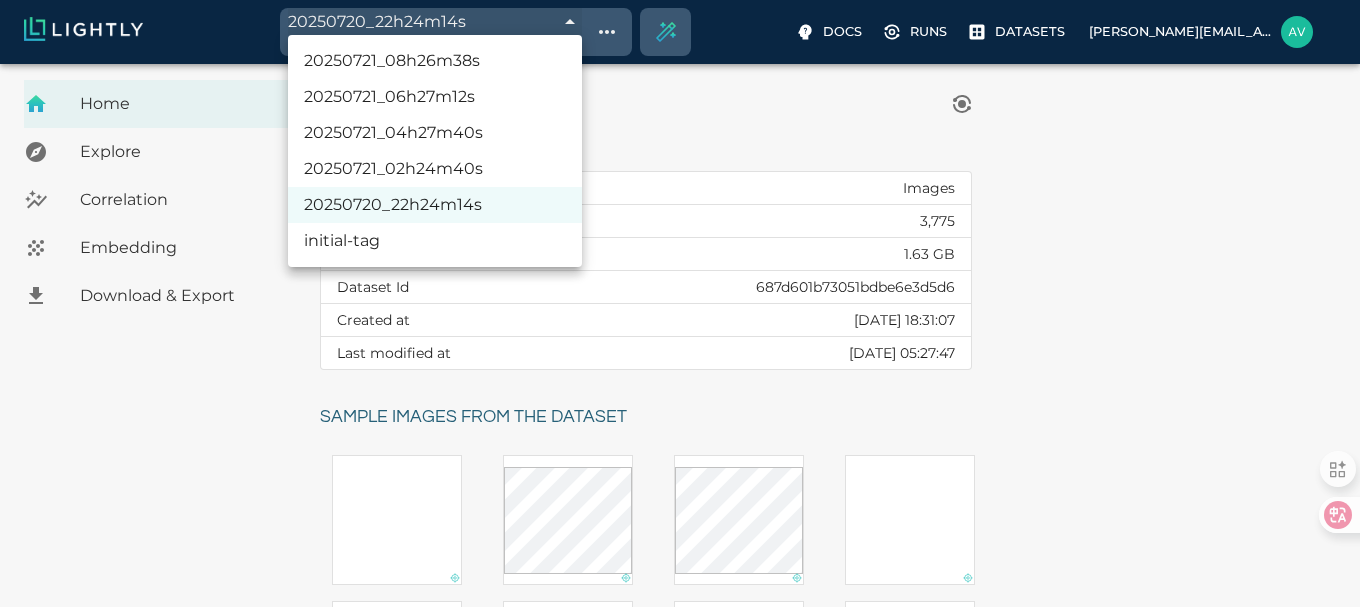 type on "687d6c8ea9c13ce8186331b7" 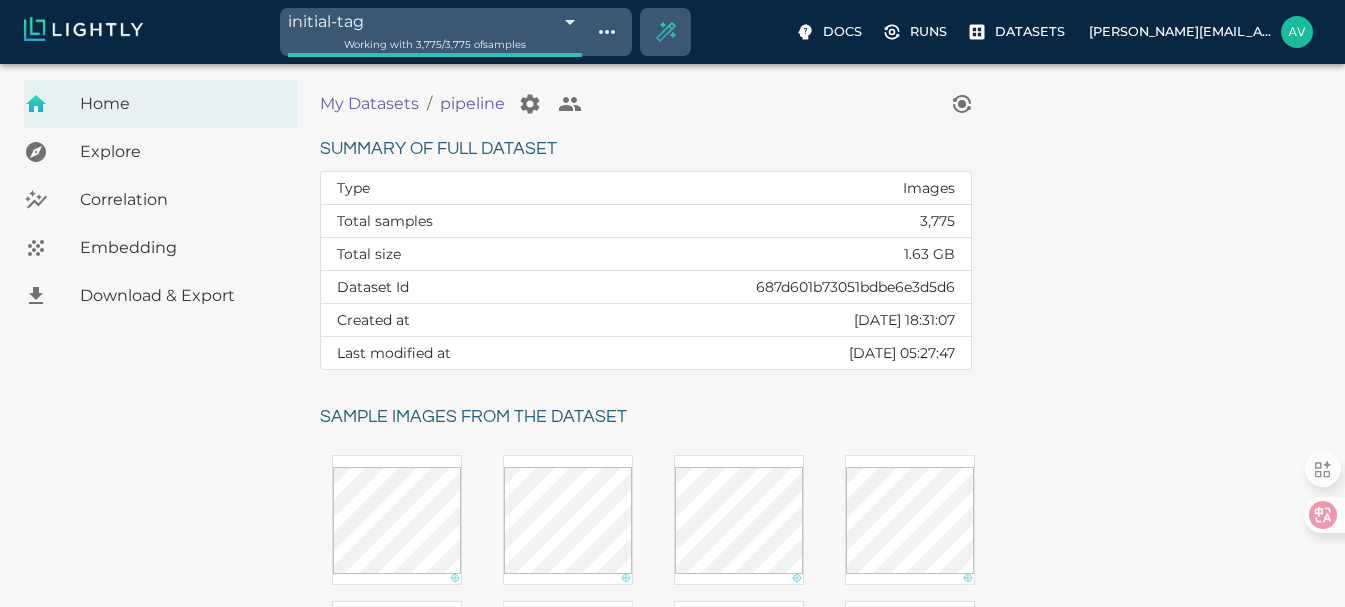 click on "Embedding" at bounding box center (180, 248) 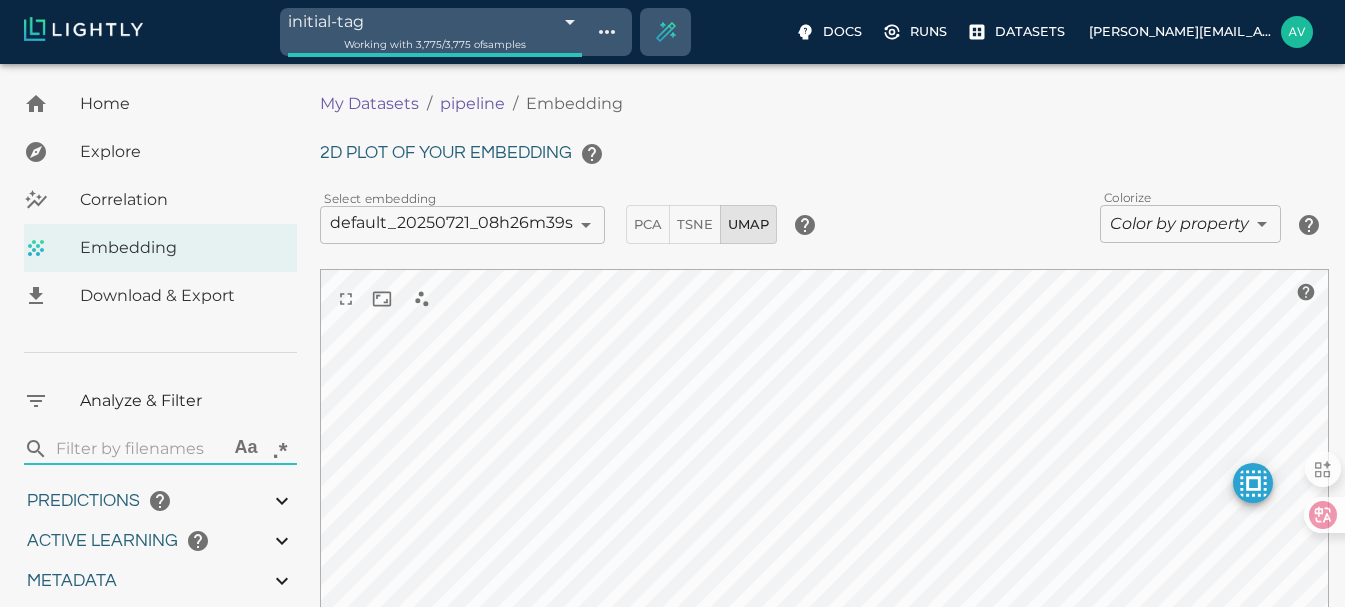 type on "0.890561496250079" 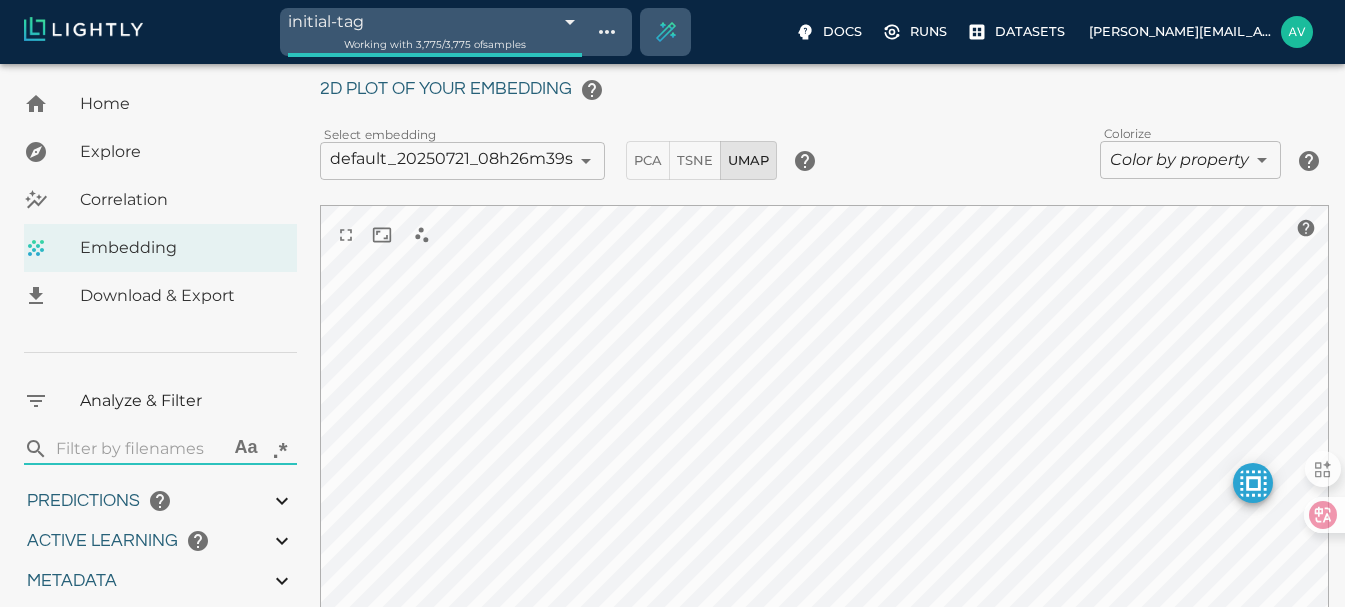 scroll, scrollTop: 100, scrollLeft: 0, axis: vertical 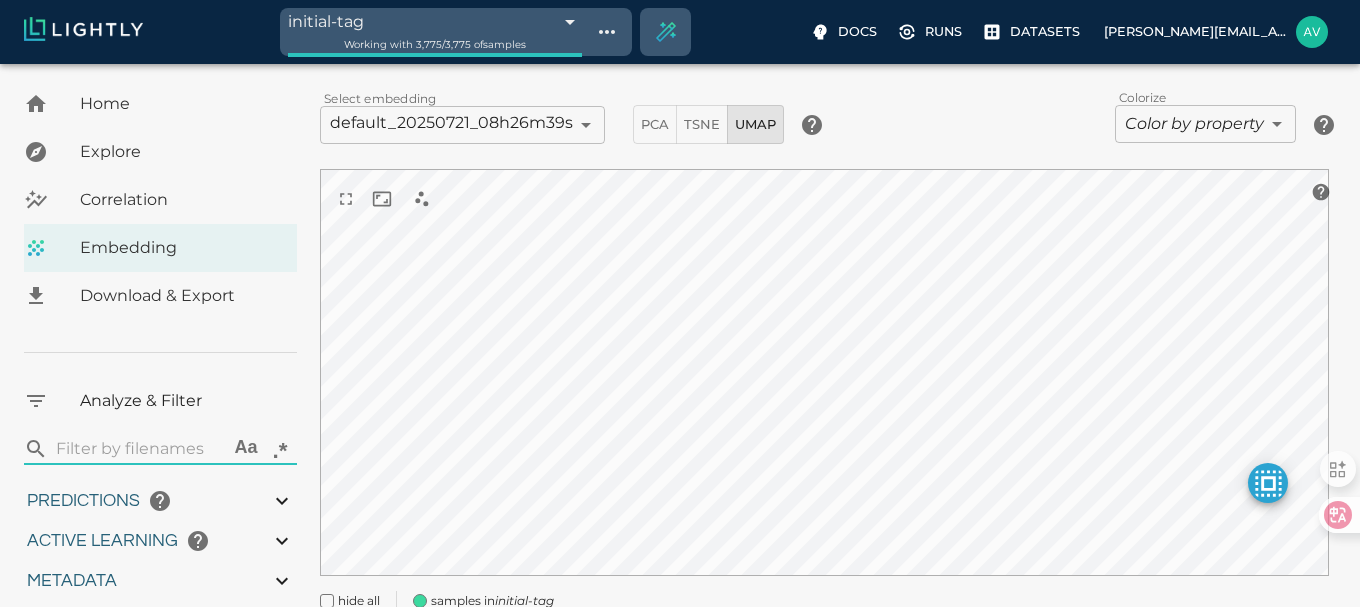 click on "initial-tag 687d6c8ea9c13ce8186331b7 Working with   3,775  /  3,775   of  samples Docs Runs Datasets [EMAIL_ADDRESS][DOMAIN_NAME]   Dataset loading completed! It seems like  lightly-serve  is not running. Please start  lightly-serve  and    forward ports if you are using a remote machine .   For more information and solutions to common issues, please see our    documentation . lightly-serve   input_mount =' /home/path/to/input_folder '   lightly_mount =' /home/path/to/lightly_folder '   Home Explore Correlation Embedding Download & Export Analyze & Filter ​ Aa .* Predictions  Total Objects  Total pedestrian  Total bicycle  Total car  Total cart Active Learning  object_frequency -9007199254740991.00 -9007199254740991.00  objectness_least_confidence 0.00 1.00  uncertainty_entropy 0.00 1.00  uncertainty_least_confidence 0.00 1.00  uncertainty_margin 0.00 1.00 Metadata Signal to noise ratio 1 2.3 File size 224.39 KB 776.24 KB Sharpness 5.38 25.49 Width Height Aspect ratio Area Red channel mean 0 1 Green channel mean" at bounding box center (680, 323) 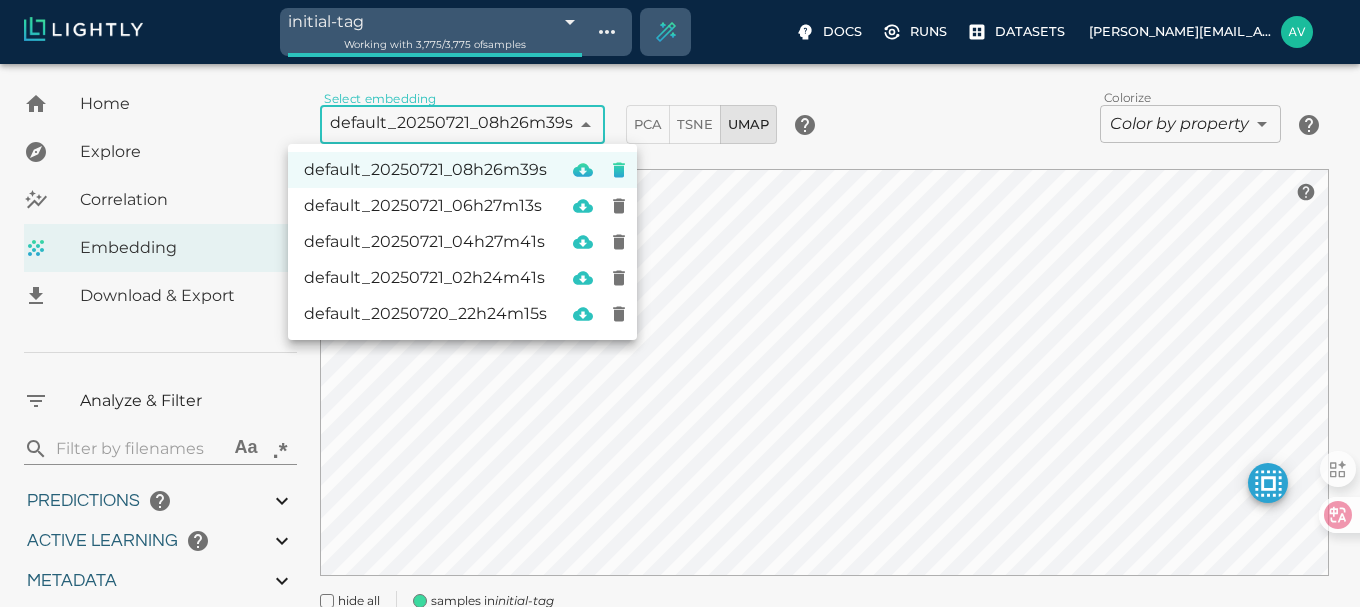 click on "default_20250720_22h24m15s" at bounding box center (425, 314) 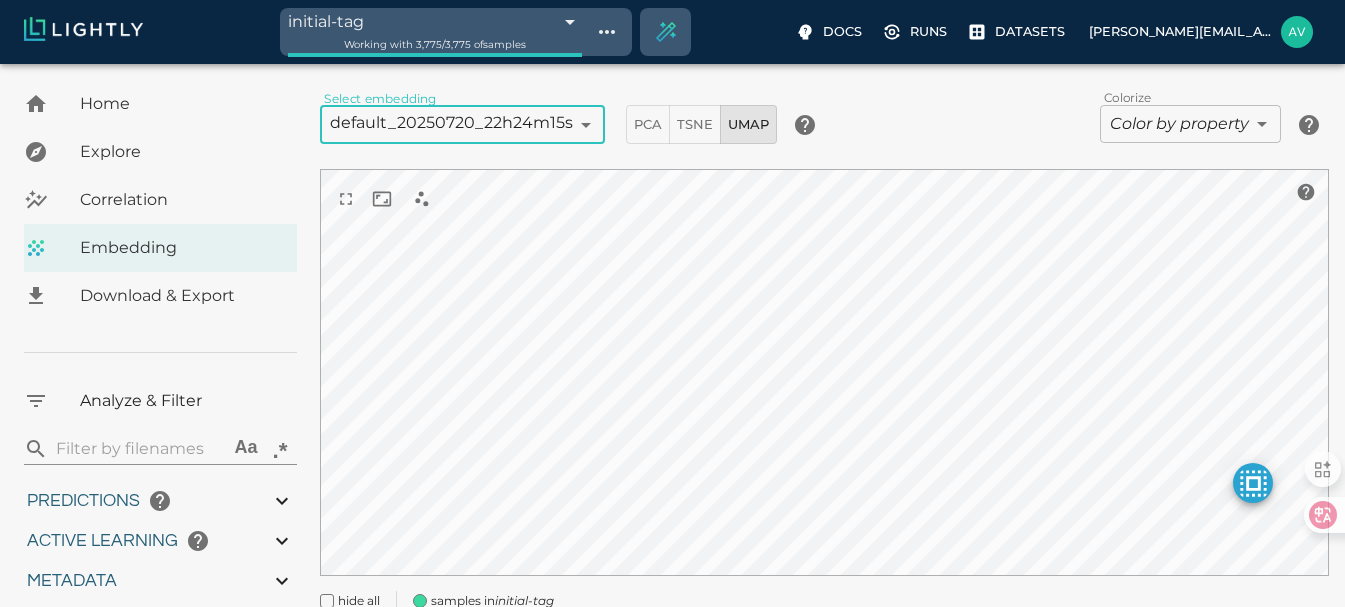 click on "initial-tag 687d6c8ea9c13ce8186331b7 Working with   3,775  /  3,775   of  samples Docs Runs Datasets [EMAIL_ADDRESS][DOMAIN_NAME]   Dataset loading completed! It seems like  lightly-serve  is not running. Please start  lightly-serve  and    forward ports if you are using a remote machine .   For more information and solutions to common issues, please see our    documentation . lightly-serve   input_mount =' /home/path/to/input_folder '   lightly_mount =' /home/path/to/lightly_folder '   Home Explore Correlation Embedding Download & Export Analyze & Filter ​ Aa .* Predictions  Total Objects  Total pedestrian  Total bicycle  Total car  Total cart Active Learning  object_frequency -9007199254740991.00 -9007199254740991.00  objectness_least_confidence 0.00 1.00  uncertainty_entropy 0.00 1.00  uncertainty_least_confidence 0.00 1.00  uncertainty_margin 0.00 1.00 Metadata Signal to noise ratio 1 2.3 File size 224.39 KB 776.24 KB Sharpness 5.38 25.49 Width Height Aspect ratio Area Red channel mean 0 1 Green channel mean" at bounding box center (672, 323) 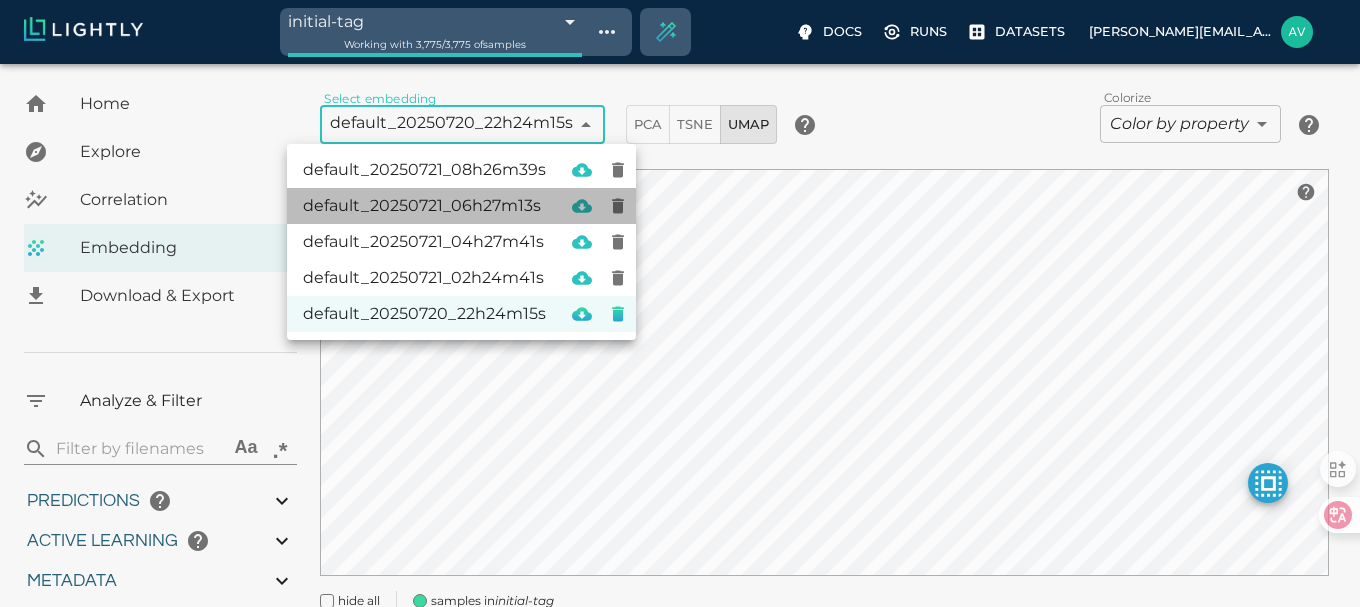 click on "default_20250721_06h27m13s" at bounding box center (424, 206) 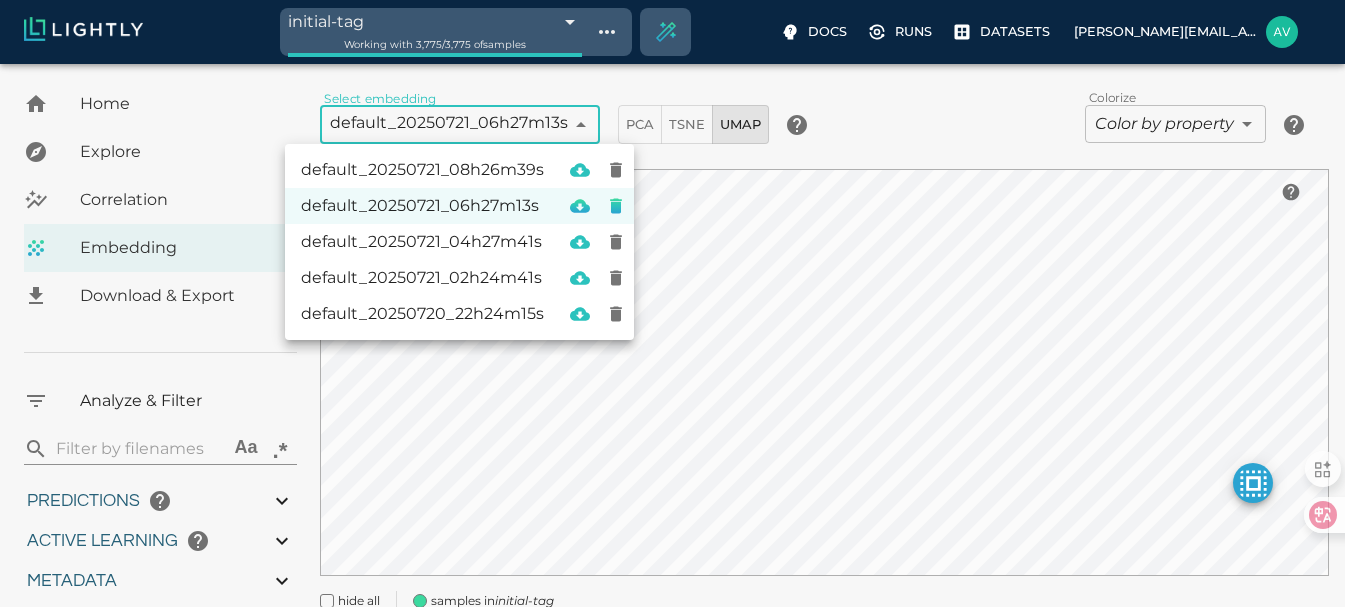 click on "initial-tag 687d6c8ea9c13ce8186331b7 Working with   3,775  /  3,775   of  samples Docs Runs Datasets [EMAIL_ADDRESS][DOMAIN_NAME]   Dataset loading completed! It seems like  lightly-serve  is not running. Please start  lightly-serve  and    forward ports if you are using a remote machine .   For more information and solutions to common issues, please see our    documentation . lightly-serve   input_mount =' /home/path/to/input_folder '   lightly_mount =' /home/path/to/lightly_folder '   Home Explore Correlation Embedding Download & Export Analyze & Filter ​ Aa .* Predictions  Total Objects  Total pedestrian  Total bicycle  Total car  Total cart Active Learning  object_frequency -9007199254740991.00 -9007199254740991.00  objectness_least_confidence 0.00 1.00  uncertainty_entropy 0.00 1.00  uncertainty_least_confidence 0.00 1.00  uncertainty_margin 0.00 1.00 Metadata Signal to noise ratio 1 2.3 File size 224.39 KB 776.24 KB Sharpness 5.38 25.49 Width Height Aspect ratio Area Red channel mean 0 1 Green channel mean" at bounding box center [672, 323] 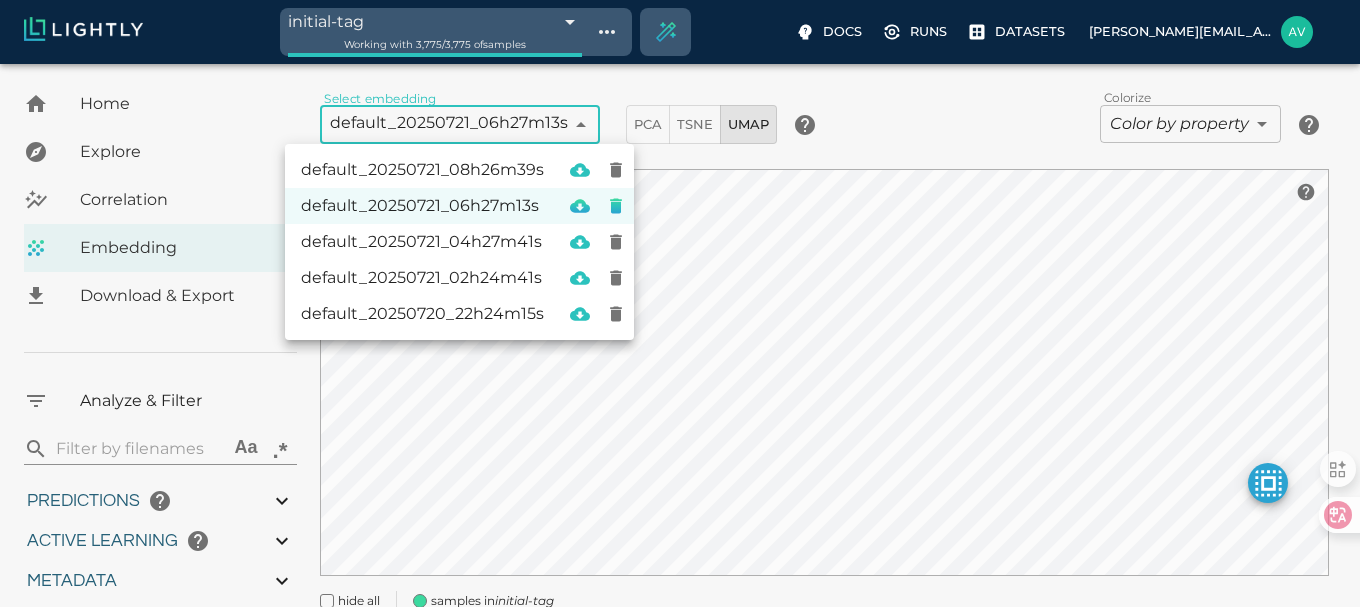 click on "default_20250720_22h24m15s" at bounding box center [422, 314] 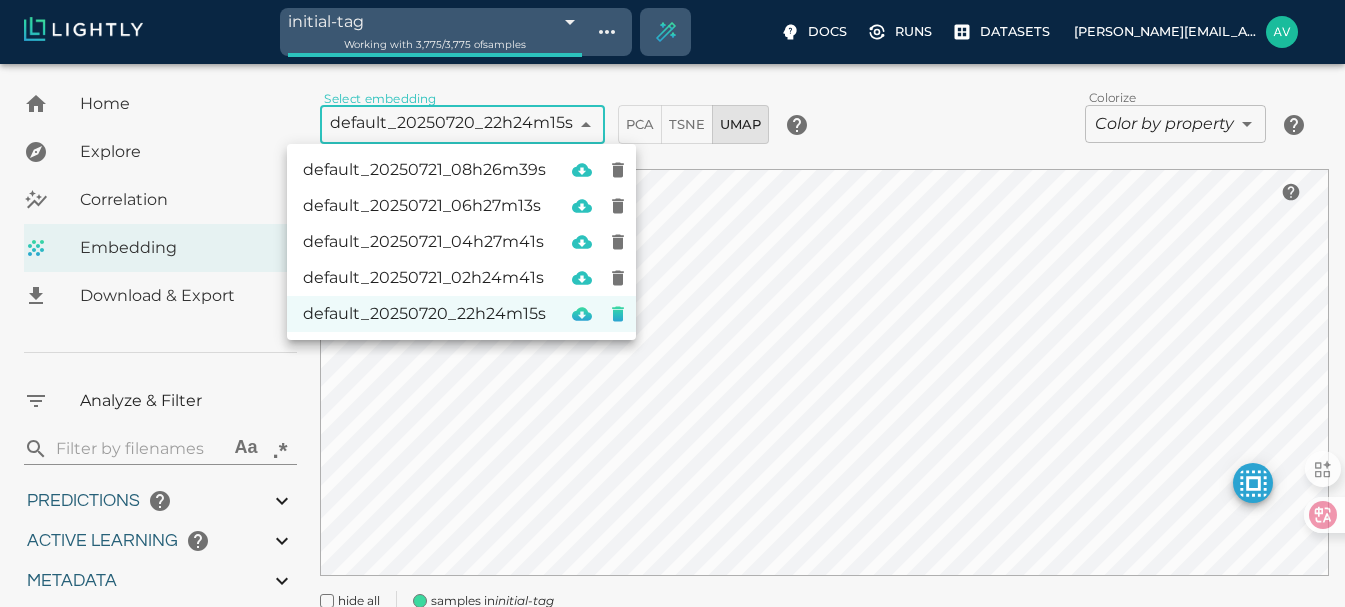click on "initial-tag 687d6c8ea9c13ce8186331b7 Working with   3,775  /  3,775   of  samples Docs Runs Datasets [EMAIL_ADDRESS][DOMAIN_NAME]   Dataset loading completed! It seems like  lightly-serve  is not running. Please start  lightly-serve  and    forward ports if you are using a remote machine .   For more information and solutions to common issues, please see our    documentation . lightly-serve   input_mount =' /home/path/to/input_folder '   lightly_mount =' /home/path/to/lightly_folder '   Home Explore Correlation Embedding Download & Export Analyze & Filter ​ Aa .* Predictions  Total Objects  Total pedestrian  Total bicycle  Total car  Total cart Active Learning  object_frequency -9007199254740991.00 -9007199254740991.00  objectness_least_confidence 0.00 1.00  uncertainty_entropy 0.00 1.00  uncertainty_least_confidence 0.00 1.00  uncertainty_margin 0.00 1.00 Metadata Signal to noise ratio 1 2.3 File size 224.39 KB 776.24 KB Sharpness 5.38 25.49 Width Height Aspect ratio Area Red channel mean 0 1 Green channel mean" at bounding box center [672, 323] 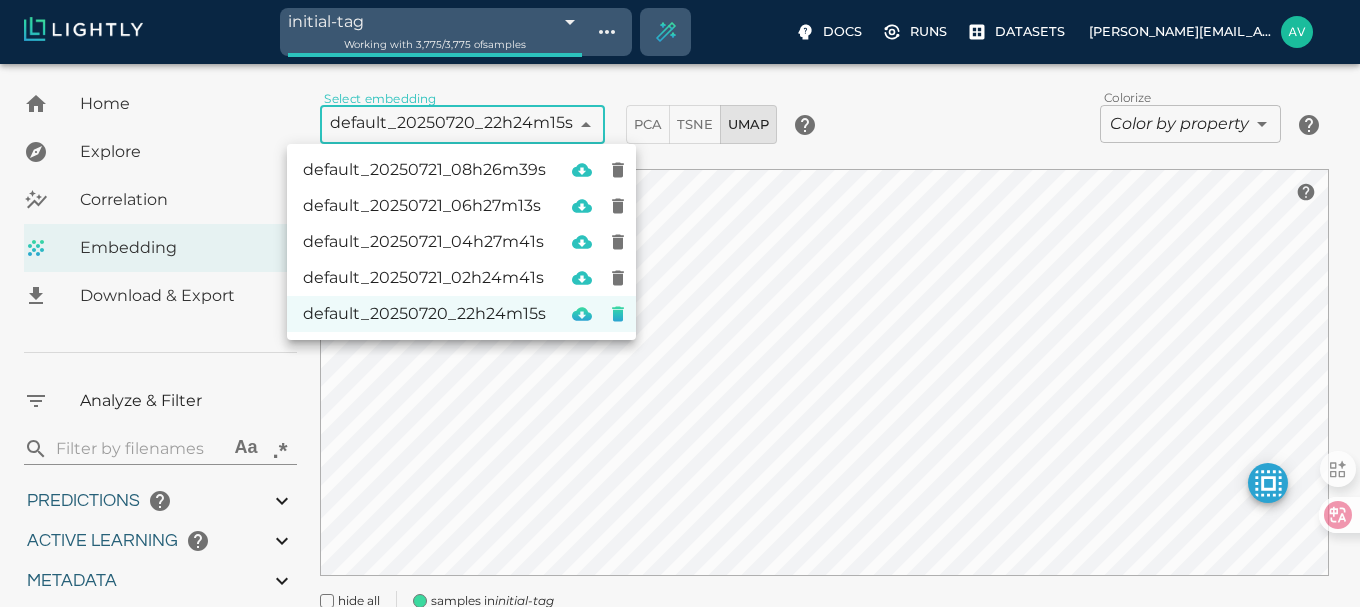 click on "default_20250721_02h24m41s" at bounding box center [424, 278] 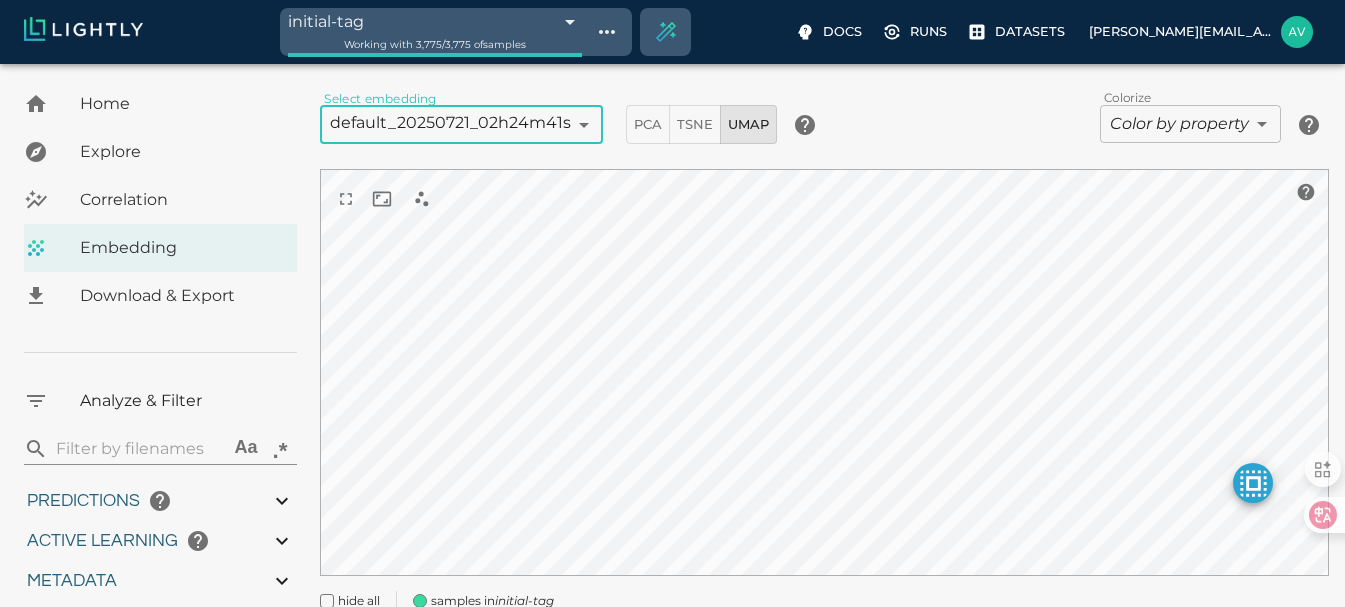 click on "initial-tag 687d6c8ea9c13ce8186331b7 Working with   3,775  /  3,775   of  samples Docs Runs Datasets [EMAIL_ADDRESS][DOMAIN_NAME]   Dataset loading completed! It seems like  lightly-serve  is not running. Please start  lightly-serve  and    forward ports if you are using a remote machine .   For more information and solutions to common issues, please see our    documentation . lightly-serve   input_mount =' /home/path/to/input_folder '   lightly_mount =' /home/path/to/lightly_folder '   Home Explore Correlation Embedding Download & Export Analyze & Filter ​ Aa .* Predictions  Total Objects  Total pedestrian  Total bicycle  Total car  Total cart Active Learning  object_frequency -9007199254740991.00 -9007199254740991.00  objectness_least_confidence 0.00 1.00  uncertainty_entropy 0.00 1.00  uncertainty_least_confidence 0.00 1.00  uncertainty_margin 0.00 1.00 Metadata Signal to noise ratio 1 2.3 File size 224.39 KB 776.24 KB Sharpness 5.38 25.49 Width Height Aspect ratio Area Red channel mean 0 1 Green channel mean" at bounding box center (672, 323) 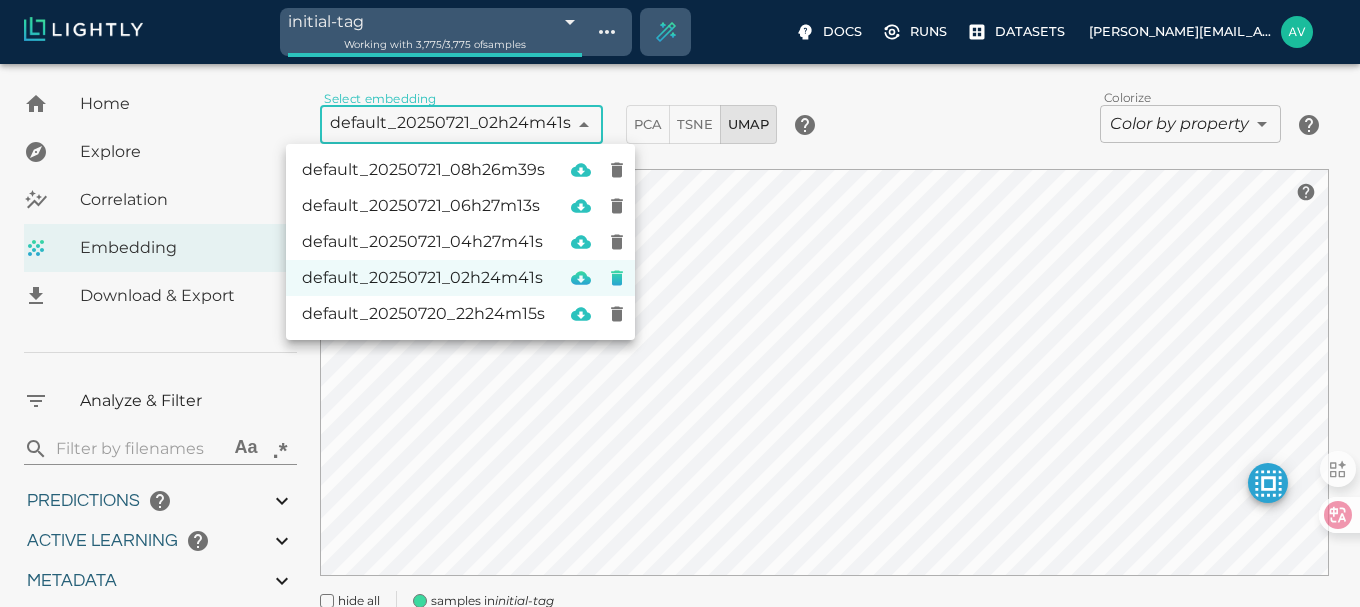 click on "default_20250721_04h27m41s" at bounding box center (423, 242) 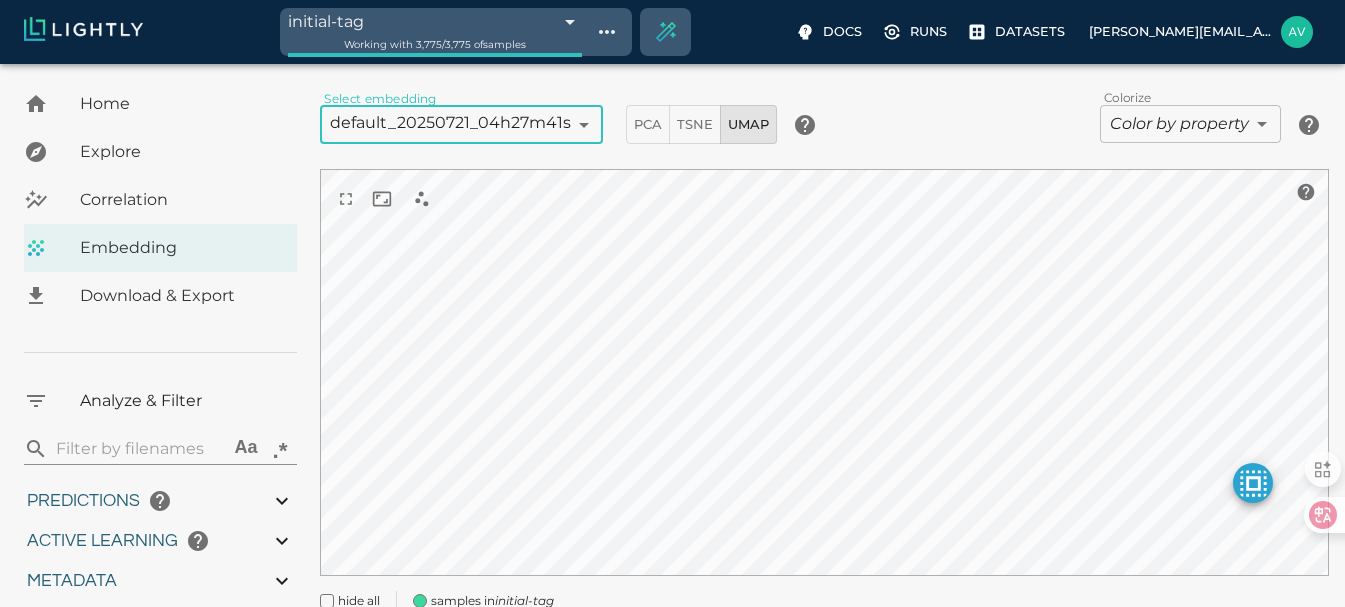 click on "initial-tag 687d6c8ea9c13ce8186331b7 Working with   3,775  /  3,775   of  samples Docs Runs Datasets [EMAIL_ADDRESS][DOMAIN_NAME]   Dataset loading completed! It seems like  lightly-serve  is not running. Please start  lightly-serve  and    forward ports if you are using a remote machine .   For more information and solutions to common issues, please see our    documentation . lightly-serve   input_mount =' /home/path/to/input_folder '   lightly_mount =' /home/path/to/lightly_folder '   Home Explore Correlation Embedding Download & Export Analyze & Filter ​ Aa .* Predictions  Total Objects  Total pedestrian  Total bicycle  Total car  Total cart Active Learning  object_frequency -9007199254740991.00 -9007199254740991.00  objectness_least_confidence 0.00 1.00  uncertainty_entropy 0.00 1.00  uncertainty_least_confidence 0.00 1.00  uncertainty_margin 0.00 1.00 Metadata Signal to noise ratio 1 2.3 File size 224.39 KB 776.24 KB Sharpness 5.38 25.49 Width Height Aspect ratio Area Red channel mean 0 1 Green channel mean" at bounding box center [672, 323] 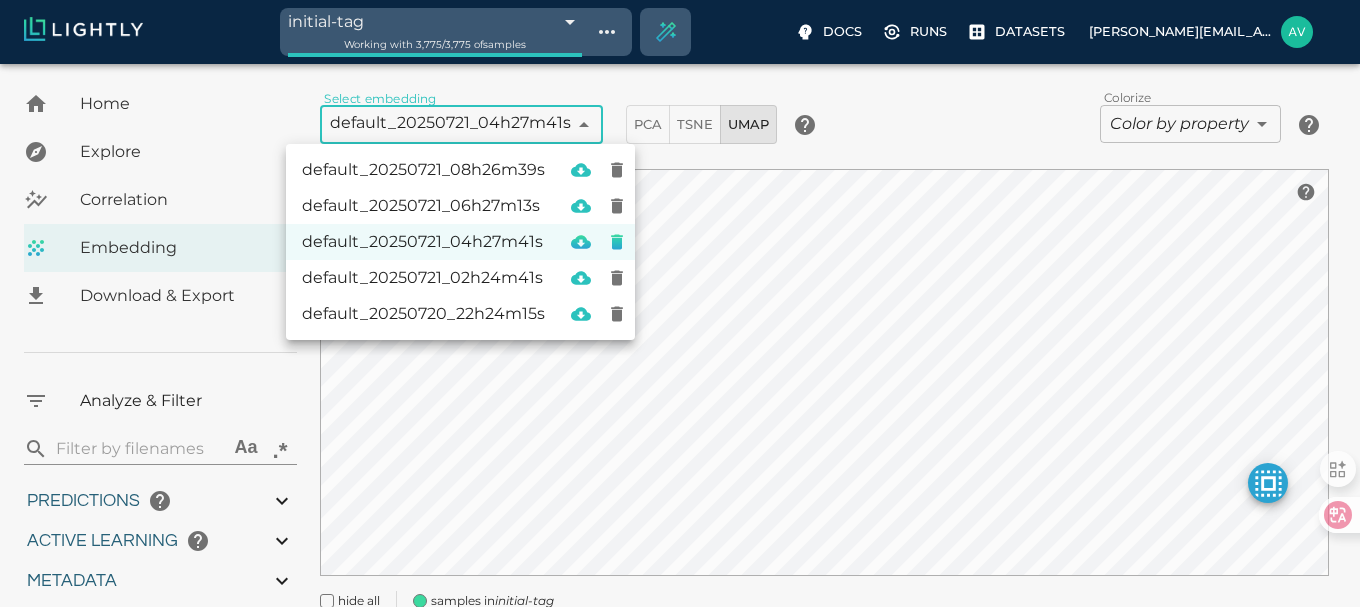 click on "default_20250721_06h27m13s" at bounding box center (423, 206) 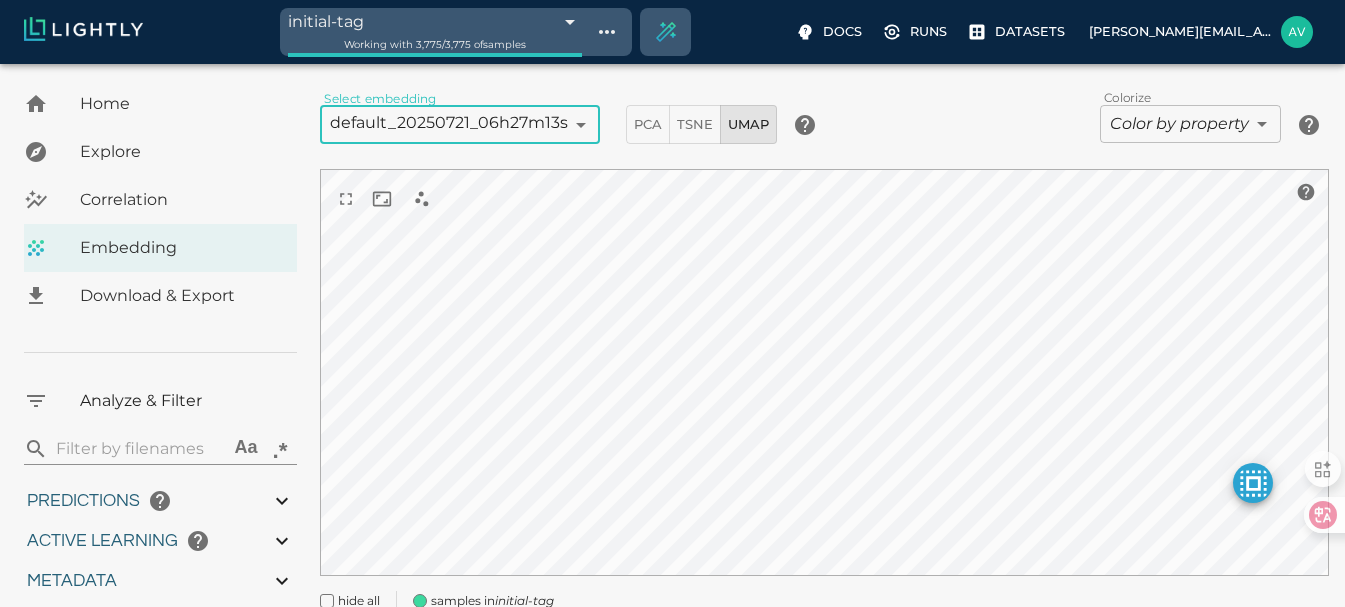 click on "initial-tag 687d6c8ea9c13ce8186331b7 Working with   3,775  /  3,775   of  samples Docs Runs Datasets [EMAIL_ADDRESS][DOMAIN_NAME]   Dataset loading completed! It seems like  lightly-serve  is not running. Please start  lightly-serve  and    forward ports if you are using a remote machine .   For more information and solutions to common issues, please see our    documentation . lightly-serve   input_mount =' /home/path/to/input_folder '   lightly_mount =' /home/path/to/lightly_folder '   Home Explore Correlation Embedding Download & Export Analyze & Filter ​ Aa .* Predictions  Total Objects  Total pedestrian  Total bicycle  Total car  Total cart Active Learning  object_frequency -9007199254740991.00 -9007199254740991.00  objectness_least_confidence 0.00 1.00  uncertainty_entropy 0.00 1.00  uncertainty_least_confidence 0.00 1.00  uncertainty_margin 0.00 1.00 Metadata Signal to noise ratio 1 2.3 File size 224.39 KB 776.24 KB Sharpness 5.38 25.49 Width Height Aspect ratio Area Red channel mean 0 1 Green channel mean" at bounding box center (672, 323) 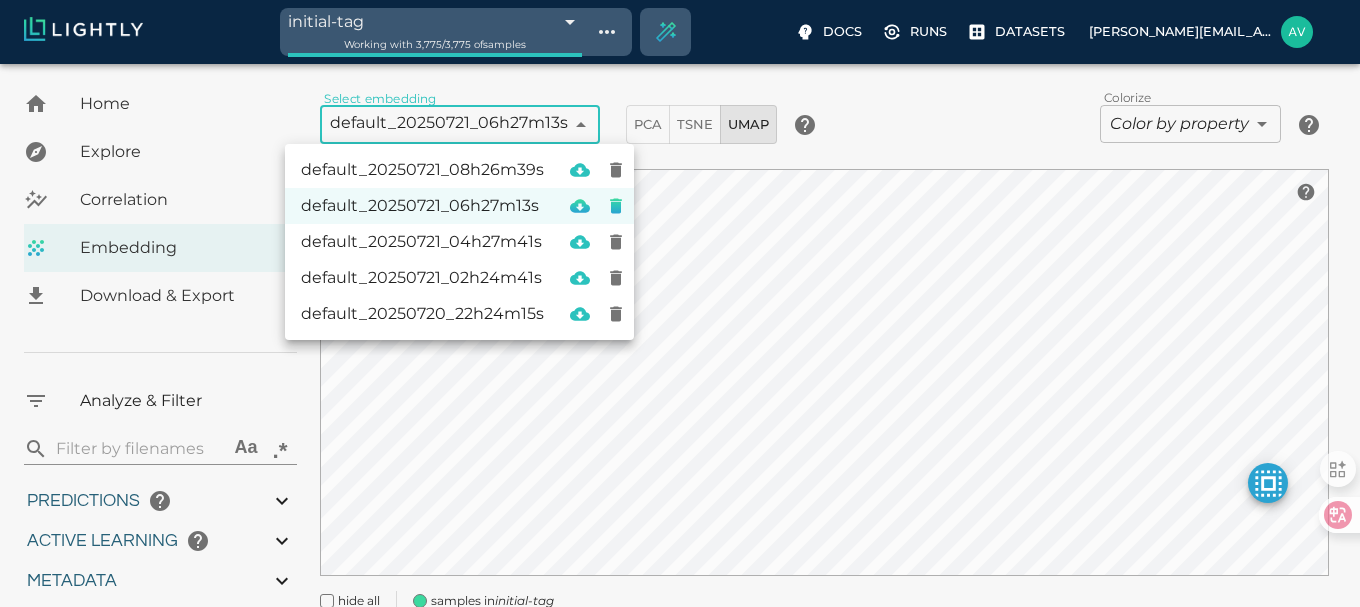 click on "default_20250721_08h26m39s" at bounding box center [422, 170] 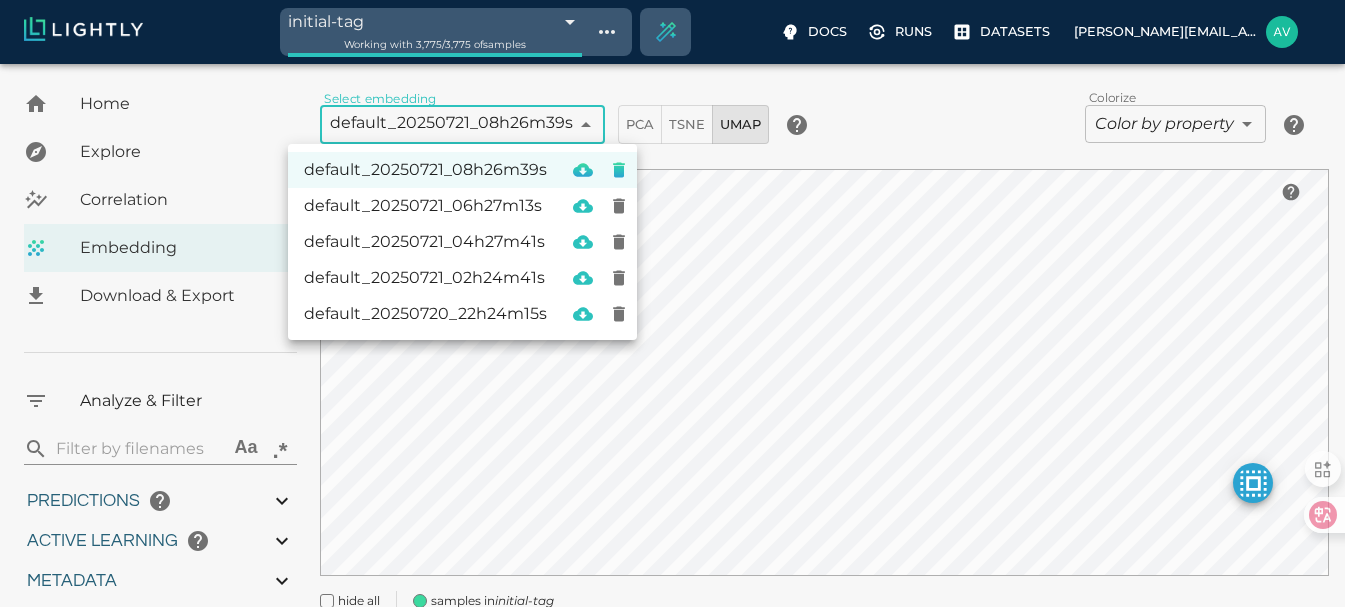 click on "initial-tag 687d6c8ea9c13ce8186331b7 Working with   3,775  /  3,775   of  samples Docs Runs Datasets [EMAIL_ADDRESS][DOMAIN_NAME]   Dataset loading completed! It seems like  lightly-serve  is not running. Please start  lightly-serve  and    forward ports if you are using a remote machine .   For more information and solutions to common issues, please see our    documentation . lightly-serve   input_mount =' /home/path/to/input_folder '   lightly_mount =' /home/path/to/lightly_folder '   Home Explore Correlation Embedding Download & Export Analyze & Filter ​ Aa .* Predictions  Total Objects  Total pedestrian  Total bicycle  Total car  Total cart Active Learning  object_frequency -9007199254740991.00 -9007199254740991.00  objectness_least_confidence 0.00 1.00  uncertainty_entropy 0.00 1.00  uncertainty_least_confidence 0.00 1.00  uncertainty_margin 0.00 1.00 Metadata Signal to noise ratio 1 2.3 File size 224.39 KB 776.24 KB Sharpness 5.38 25.49 Width Height Aspect ratio Area Red channel mean 0 1 Green channel mean" at bounding box center (672, 323) 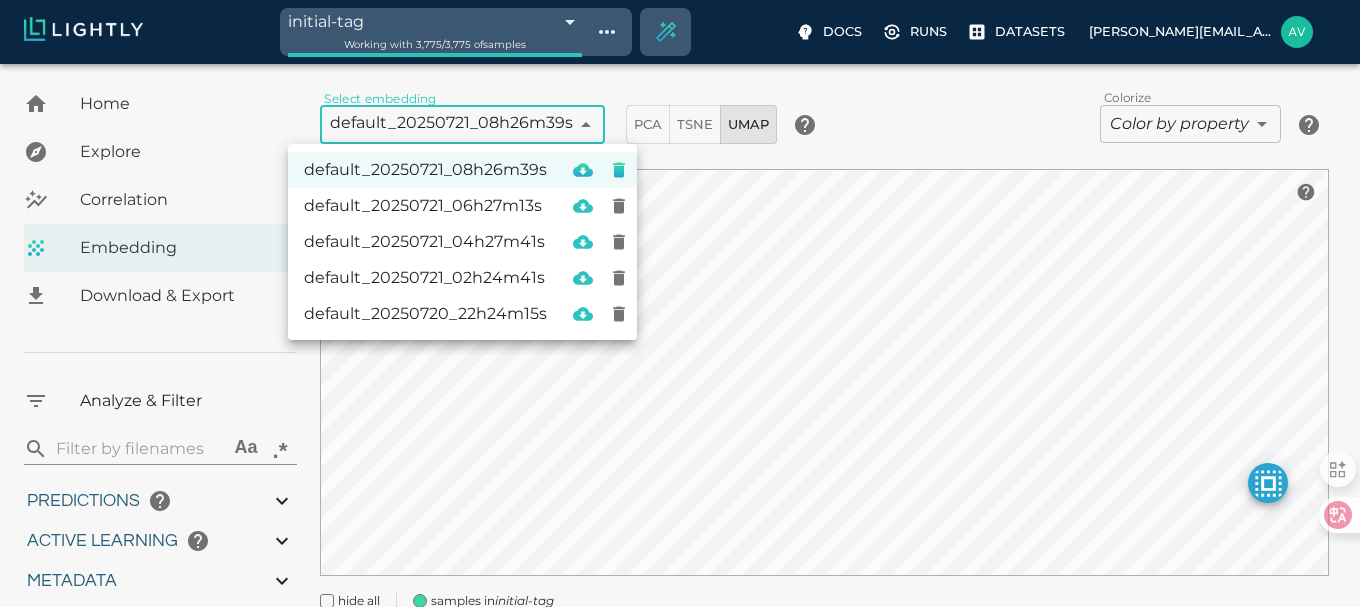 click on "default_20250721_06h27m13s" at bounding box center [425, 206] 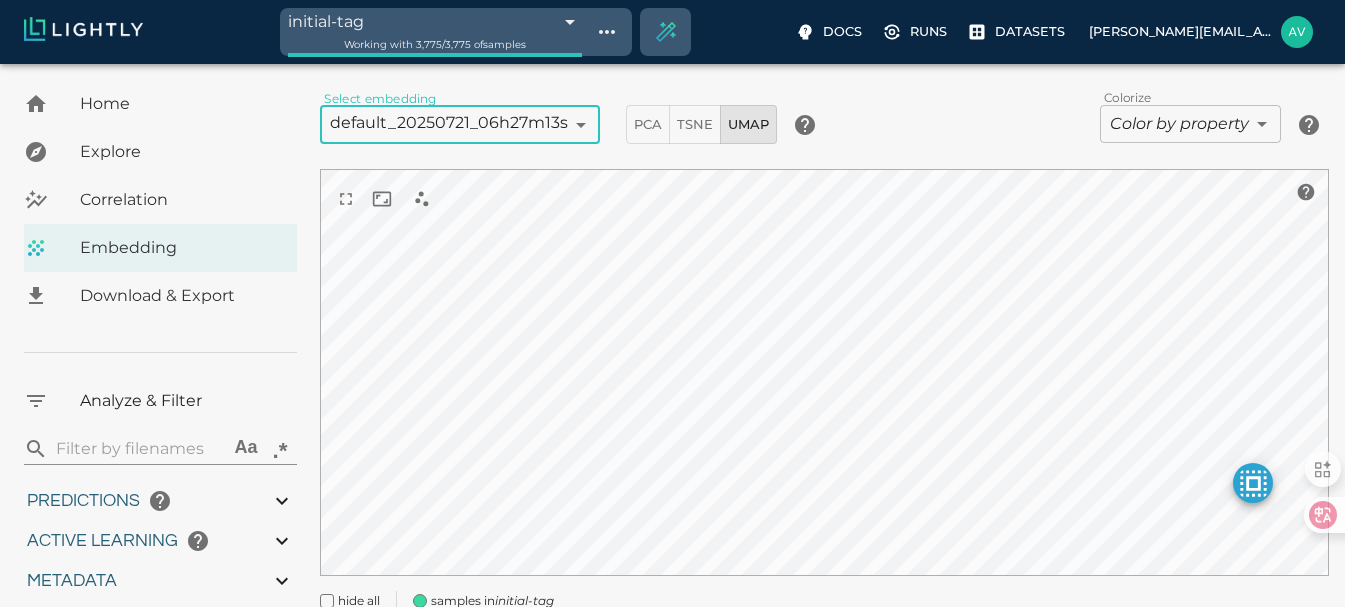 click on "initial-tag 687d6c8ea9c13ce8186331b7 Working with   3,775  /  3,775   of  samples Docs Runs Datasets [EMAIL_ADDRESS][DOMAIN_NAME]   Dataset loading completed! It seems like  lightly-serve  is not running. Please start  lightly-serve  and    forward ports if you are using a remote machine .   For more information and solutions to common issues, please see our    documentation . lightly-serve   input_mount =' /home/path/to/input_folder '   lightly_mount =' /home/path/to/lightly_folder '   Home Explore Correlation Embedding Download & Export Analyze & Filter ​ Aa .* Predictions  Total Objects  Total pedestrian  Total bicycle  Total car  Total cart Active Learning  object_frequency -9007199254740991.00 -9007199254740991.00  objectness_least_confidence 0.00 1.00  uncertainty_entropy 0.00 1.00  uncertainty_least_confidence 0.00 1.00  uncertainty_margin 0.00 1.00 Metadata Signal to noise ratio 1 2.3 File size 224.39 KB 776.24 KB Sharpness 5.38 25.49 Width Height Aspect ratio Area Red channel mean 0 1 Green channel mean" at bounding box center (672, 323) 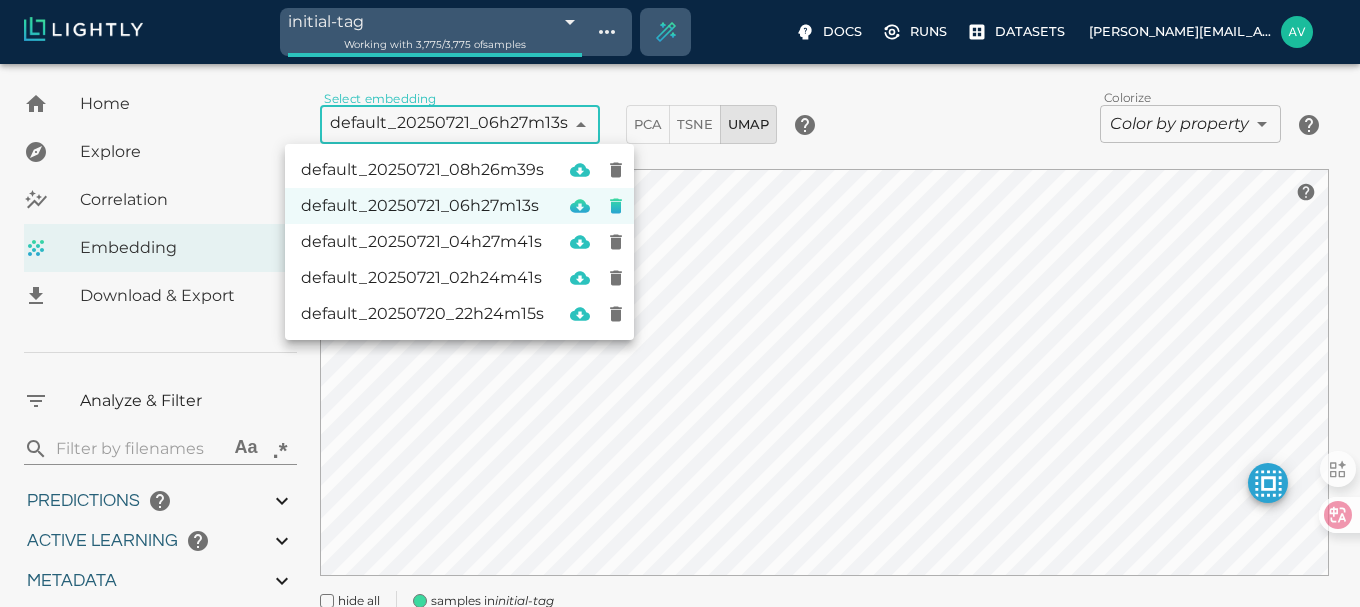 click on "default_20250721_04h27m41s" at bounding box center (422, 242) 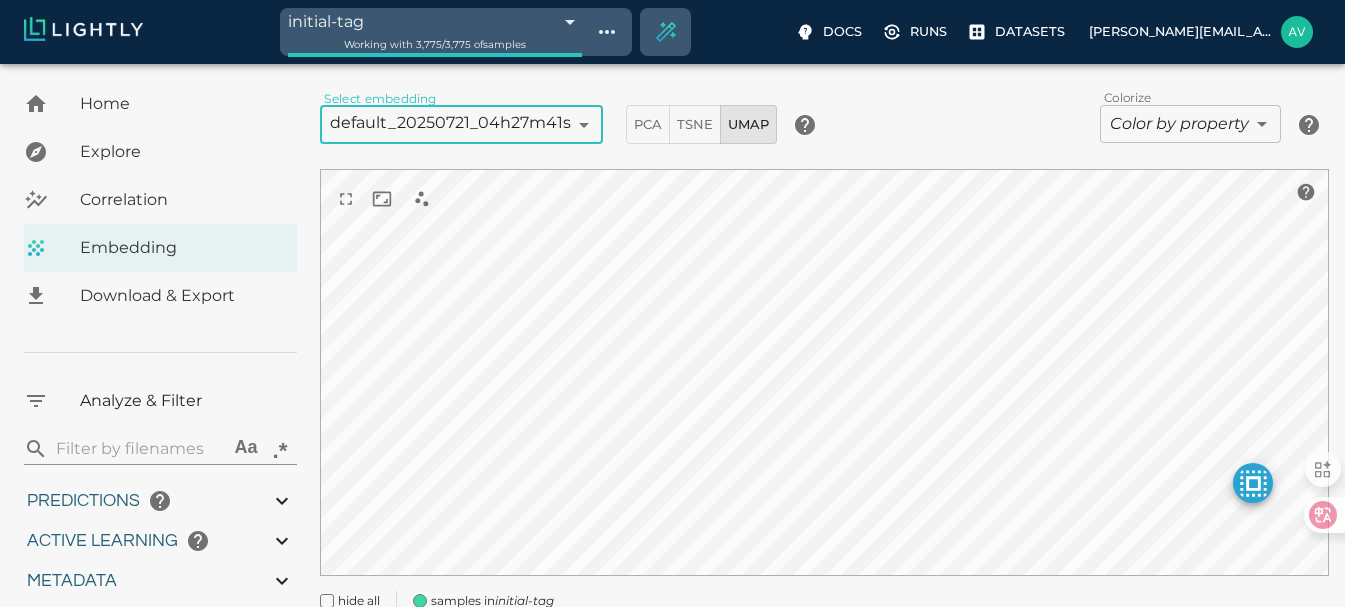 click on "initial-tag 687d6c8ea9c13ce8186331b7 Working with   3,775  /  3,775   of  samples Docs Runs Datasets [EMAIL_ADDRESS][DOMAIN_NAME]   Dataset loading completed! It seems like  lightly-serve  is not running. Please start  lightly-serve  and    forward ports if you are using a remote machine .   For more information and solutions to common issues, please see our    documentation . lightly-serve   input_mount =' /home/path/to/input_folder '   lightly_mount =' /home/path/to/lightly_folder '   Home Explore Correlation Embedding Download & Export Analyze & Filter ​ Aa .* Predictions  Total Objects  Total pedestrian  Total bicycle  Total car  Total cart Active Learning  object_frequency -9007199254740991.00 -9007199254740991.00  objectness_least_confidence 0.00 1.00  uncertainty_entropy 0.00 1.00  uncertainty_least_confidence 0.00 1.00  uncertainty_margin 0.00 1.00 Metadata Signal to noise ratio 1 2.3 File size 224.39 KB 776.24 KB Sharpness 5.38 25.49 Width Height Aspect ratio Area Red channel mean 0 1 Green channel mean" at bounding box center [672, 323] 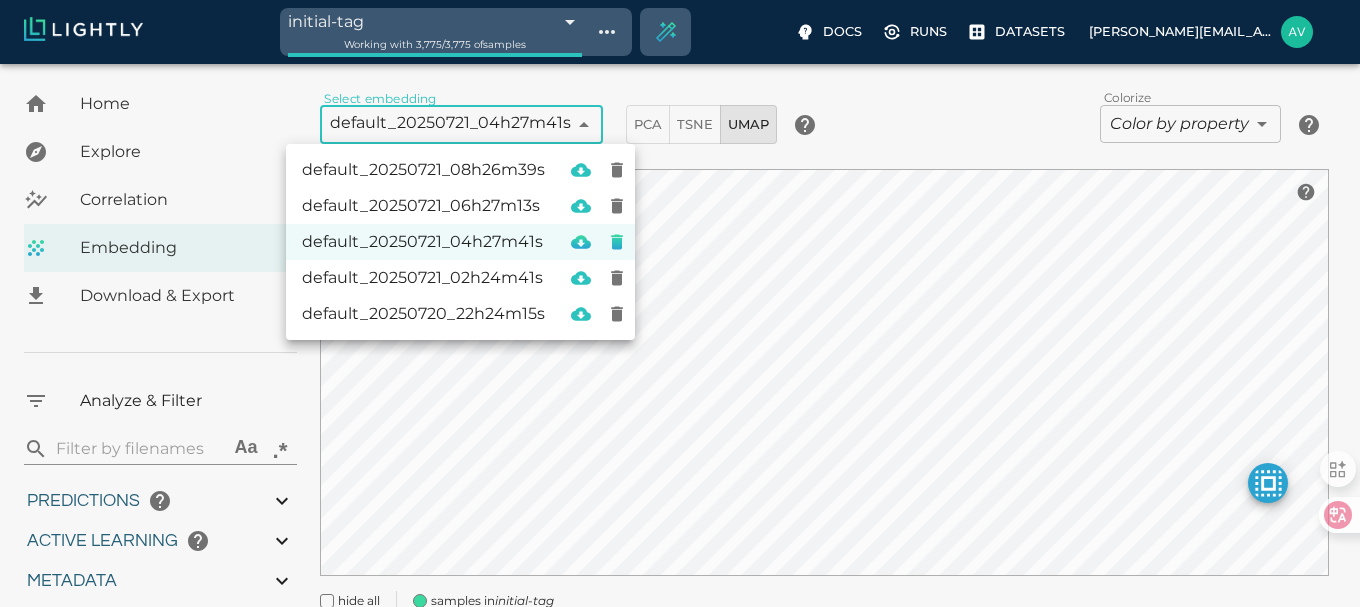 click on "default_20250721_02h24m41s" at bounding box center (423, 278) 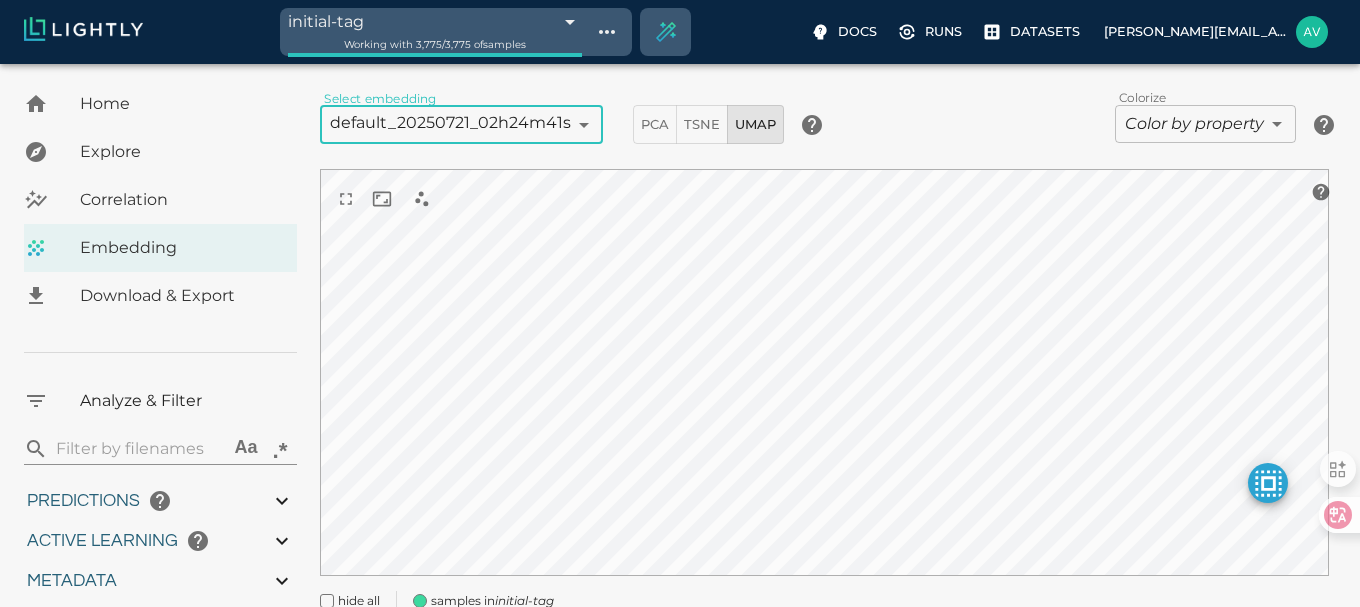 click on "initial-tag 687d6c8ea9c13ce8186331b7 Working with   3,775  /  3,775   of  samples Docs Runs Datasets [EMAIL_ADDRESS][DOMAIN_NAME]   Dataset loading completed! It seems like  lightly-serve  is not running. Please start  lightly-serve  and    forward ports if you are using a remote machine .   For more information and solutions to common issues, please see our    documentation . lightly-serve   input_mount =' /home/path/to/input_folder '   lightly_mount =' /home/path/to/lightly_folder '   Home Explore Correlation Embedding Download & Export Analyze & Filter ​ Aa .* Predictions  Total Objects  Total pedestrian  Total bicycle  Total car  Total cart Active Learning  object_frequency -9007199254740991.00 -9007199254740991.00  objectness_least_confidence 0.00 1.00  uncertainty_entropy 0.00 1.00  uncertainty_least_confidence 0.00 1.00  uncertainty_margin 0.00 1.00 Metadata Signal to noise ratio 1 2.3 File size 224.39 KB 776.24 KB Sharpness 5.38 25.49 Width Height Aspect ratio Area Red channel mean 0 1 Green channel mean" at bounding box center (680, 323) 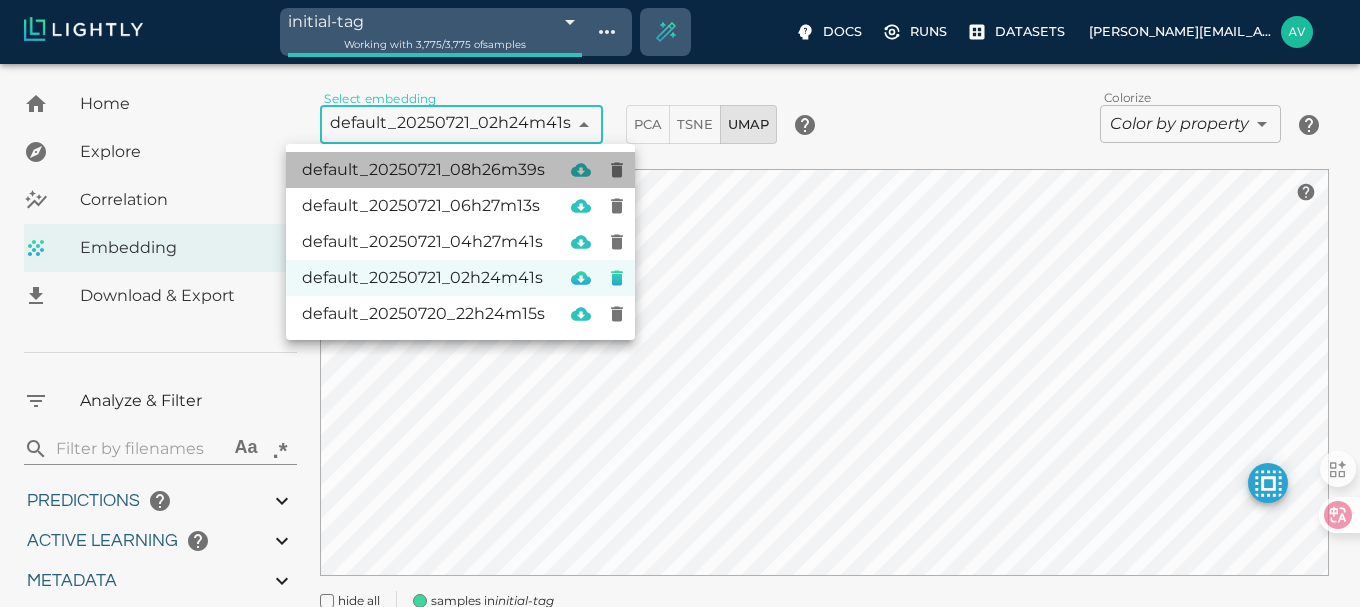 click on "default_20250721_08h26m39s" at bounding box center [423, 170] 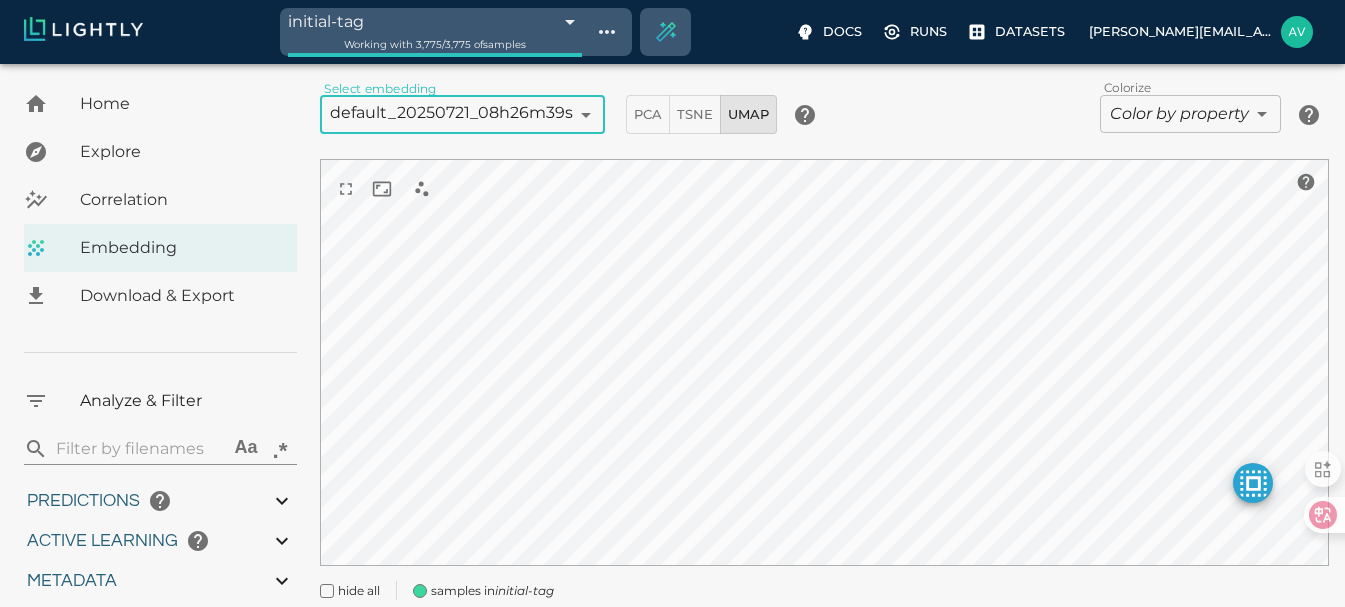 scroll, scrollTop: 75, scrollLeft: 0, axis: vertical 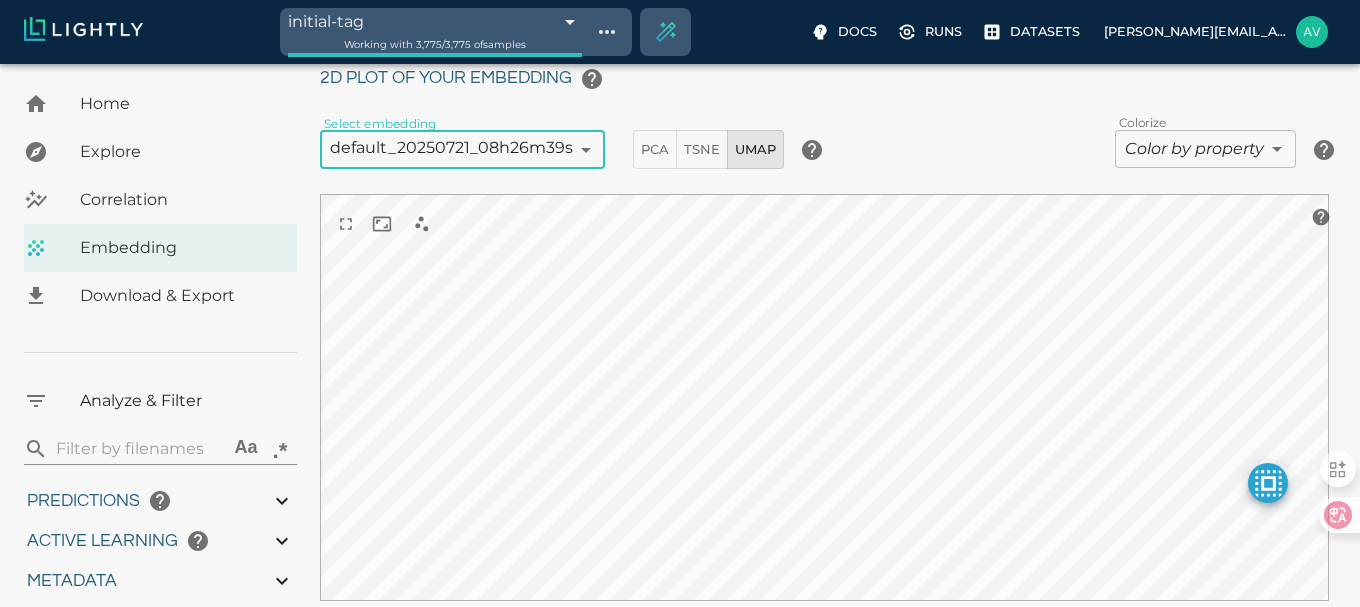 click on "initial-tag 687d6c8ea9c13ce8186331b7 Working with   3,775  /  3,775   of  samples Docs Runs Datasets [EMAIL_ADDRESS][DOMAIN_NAME]   Dataset loading completed! It seems like  lightly-serve  is not running. Please start  lightly-serve  and    forward ports if you are using a remote machine .   For more information and solutions to common issues, please see our    documentation . lightly-serve   input_mount =' /home/path/to/input_folder '   lightly_mount =' /home/path/to/lightly_folder '   Home Explore Correlation Embedding Download & Export Analyze & Filter ​ Aa .* Predictions  Total Objects  Total pedestrian  Total bicycle  Total car  Total cart Active Learning  object_frequency -9007199254740991.00 -9007199254740991.00  objectness_least_confidence 0.00 1.00  uncertainty_entropy 0.00 1.00  uncertainty_least_confidence 0.00 1.00  uncertainty_margin 0.00 1.00 Metadata Signal to noise ratio 1 2.3 File size 224.39 KB 776.24 KB Sharpness 5.38 25.49 Width Height Aspect ratio Area Red channel mean 0 1 Green channel mean" at bounding box center (680, 348) 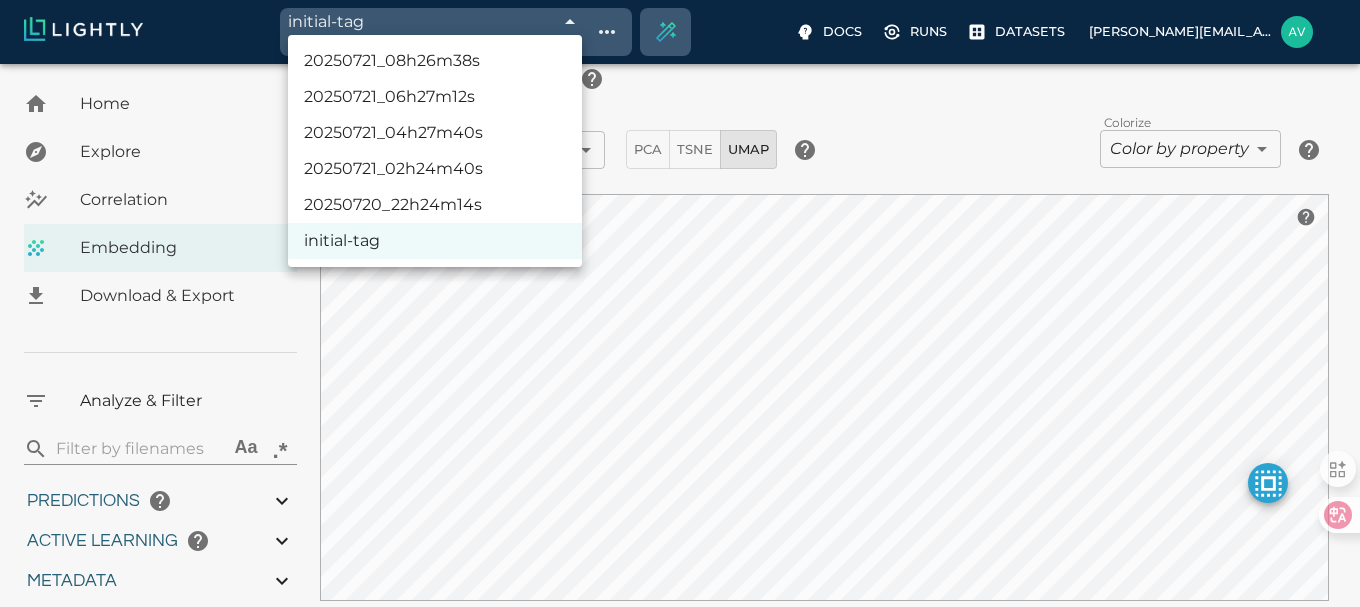 click on "20250720_22h24m14s" at bounding box center (435, 205) 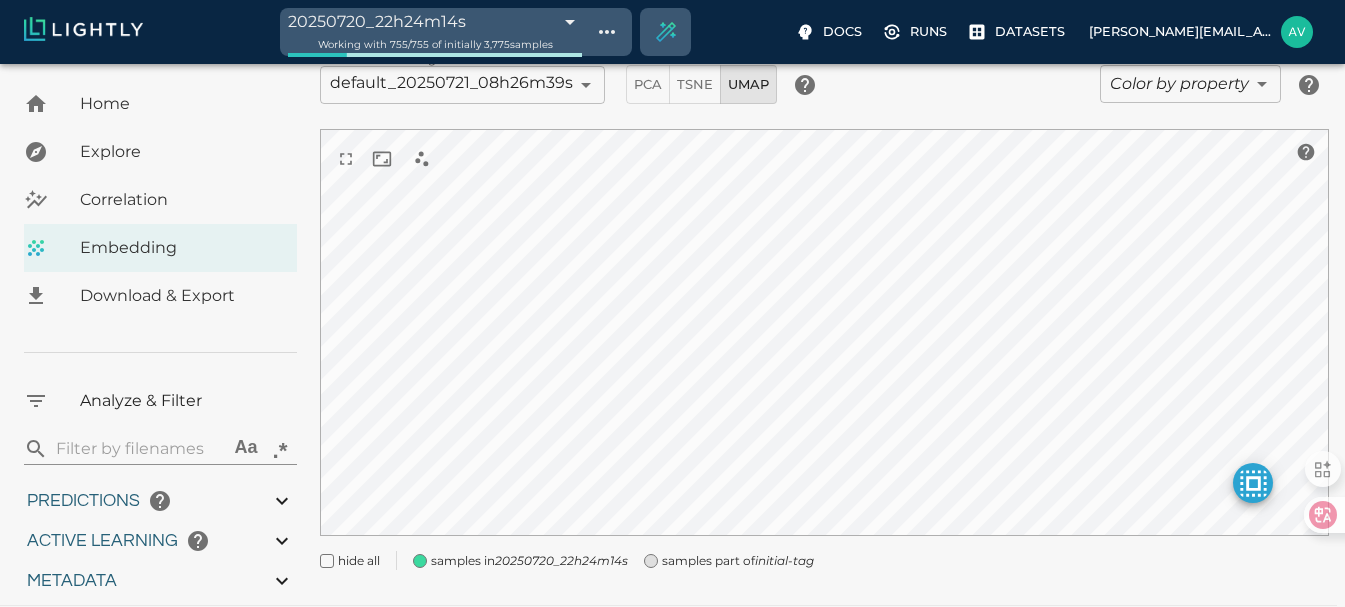scroll, scrollTop: 175, scrollLeft: 0, axis: vertical 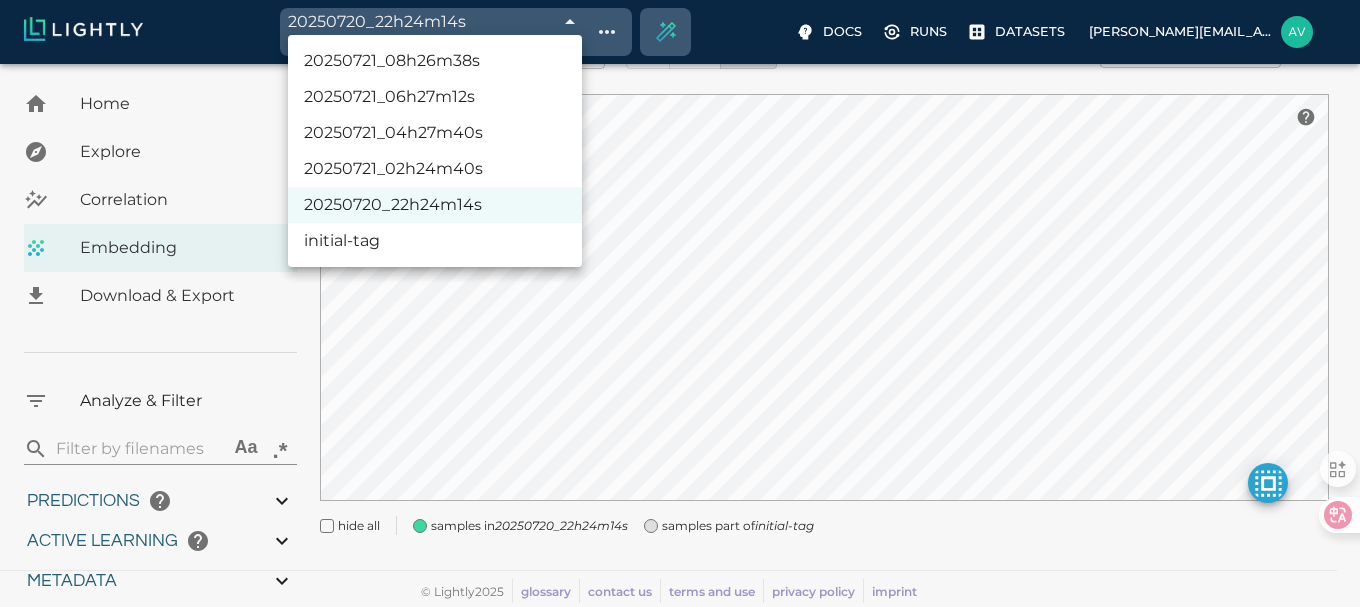 click on "20250720_22h24m14s 687d6c8fa9c13ce8186331f4 Working with   755  /  755   of initially 3,775  samples Docs Runs Datasets [EMAIL_ADDRESS][DOMAIN_NAME]   Dataset loading completed! It seems like  lightly-serve  is not running. Please start  lightly-serve  and    forward ports if you are using a remote machine .   For more information and solutions to common issues, please see our    documentation . lightly-serve   input_mount =' /home/path/to/input_folder '   lightly_mount =' /home/path/to/lightly_folder '   Home Explore Correlation Embedding Download & Export Analyze & Filter ​ Aa .* Predictions  Total Objects  Total pedestrian  Total bicycle  Total car  Total cart Active Learning  object_frequency -9007199254740991.00 -9007199254740991.00  objectness_least_confidence 0.00 1.00  uncertainty_entropy 0.00 1.00  uncertainty_least_confidence 0.00 1.00  uncertainty_margin 0.00 1.00 Metadata Signal to noise ratio 1 2.3 File size 224.39 KB 776.24 KB Sharpness 5.38 25.49 Width Height Aspect ratio Area Red channel mean 0 1" at bounding box center [680, 248] 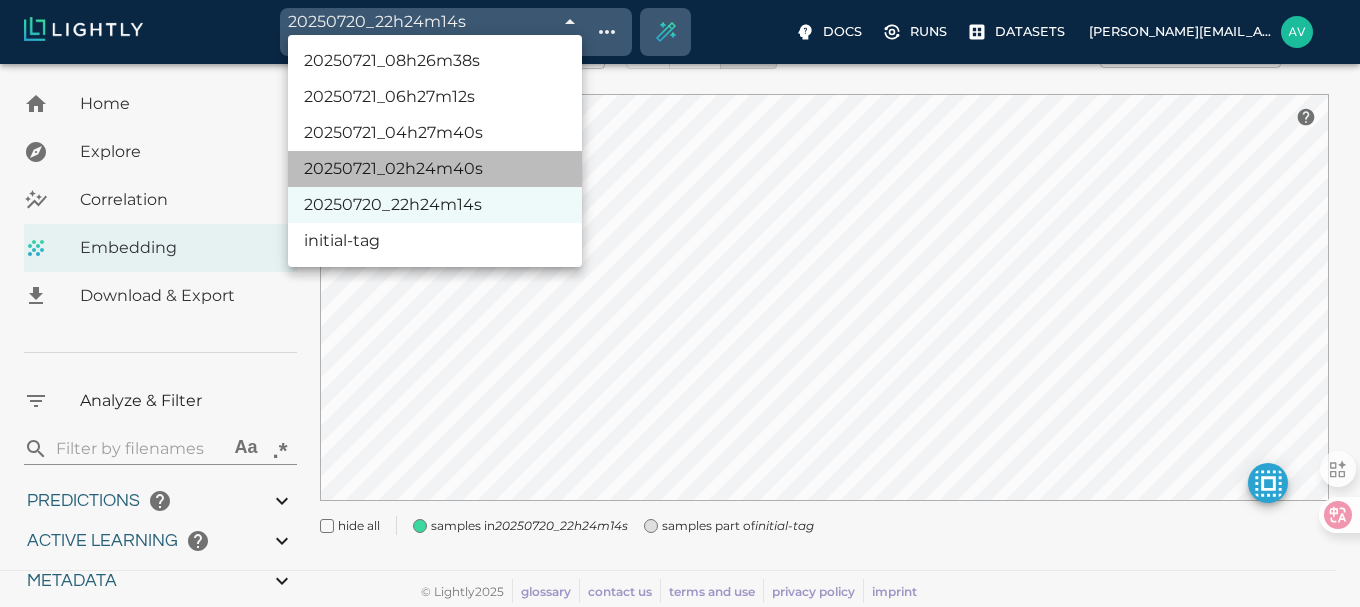 click on "20250721_02h24m40s" at bounding box center [435, 169] 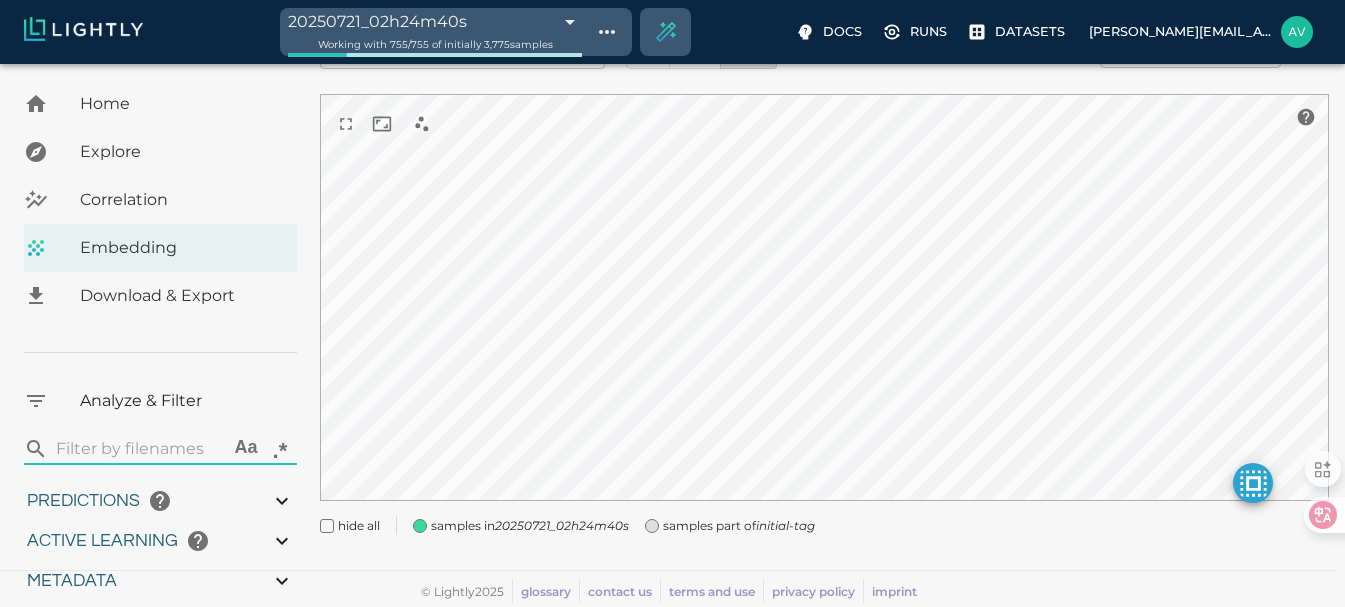 click on "20250721_02h24m40s 687da4e955b9bc3486a100df Working with   755  /  755   of initially 3,775  samples Docs Runs Datasets [EMAIL_ADDRESS][DOMAIN_NAME]   Dataset loading completed! It seems like  lightly-serve  is not running. Please start  lightly-serve  and    forward ports if you are using a remote machine .   For more information and solutions to common issues, please see our    documentation . lightly-serve   input_mount =' /home/path/to/input_folder '   lightly_mount =' /home/path/to/lightly_folder '   Home Explore Correlation Embedding Download & Export Analyze & Filter ​ Aa .* Predictions  Total Objects  Total pedestrian  Total bicycle  Total car  Total cart Active Learning  object_frequency -9007199254740991.00 -9007199254740991.00  objectness_least_confidence 0.00 1.00  uncertainty_entropy 0.00 1.00  uncertainty_least_confidence 0.00 1.00  uncertainty_margin 0.00 1.00 Metadata Signal to noise ratio 1 2.3 File size 224.39 KB 776.24 KB Sharpness 5.38 25.49 Width Height Aspect ratio Area Red channel mean 0 1" at bounding box center (672, 248) 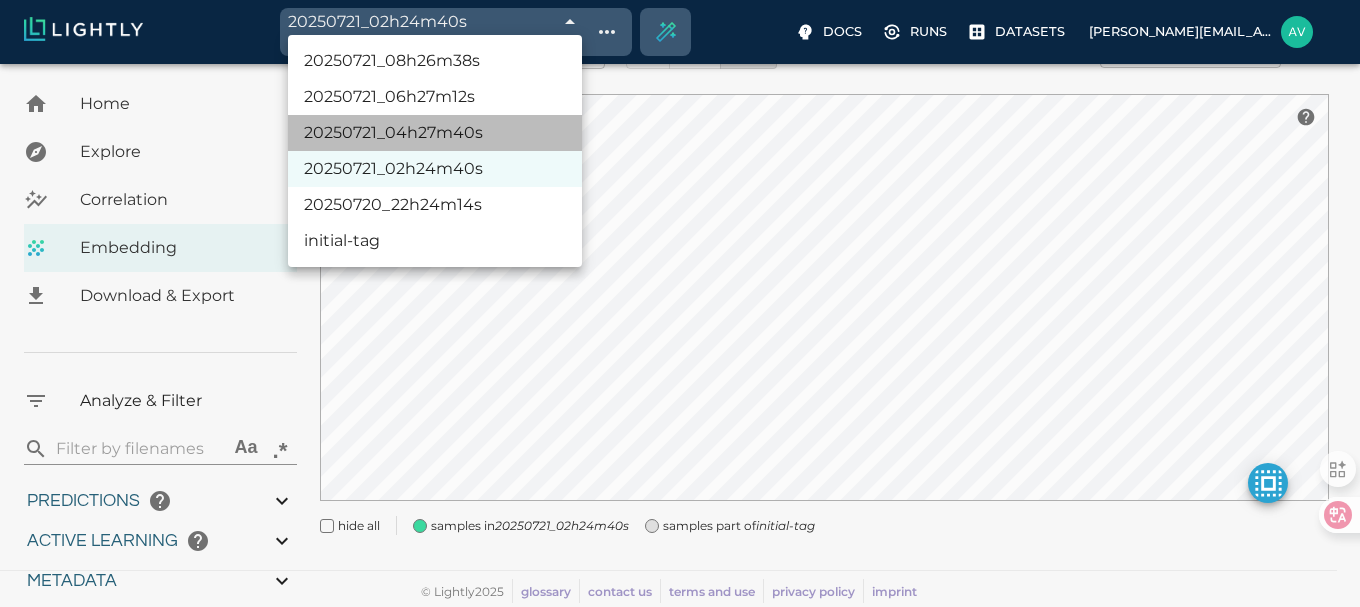 click on "20250721_04h27m40s" at bounding box center (435, 133) 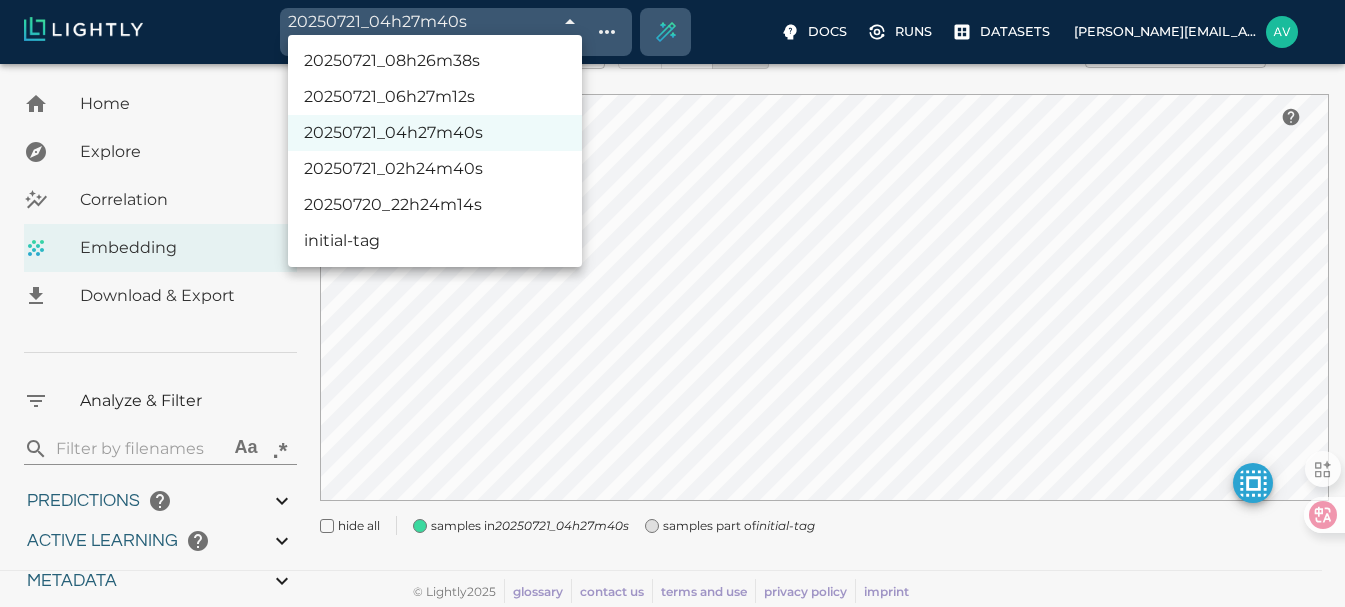 click on "20250721_04h27m40s 687dc1bd55b9bc3486a64ca8 Working with   755  /  755   of initially 3,775  samples Docs Runs Datasets [EMAIL_ADDRESS][DOMAIN_NAME]   Dataset loading completed! It seems like  lightly-serve  is not running. Please start  lightly-serve  and    forward ports if you are using a remote machine .   For more information and solutions to common issues, please see our    documentation . lightly-serve   input_mount =' /home/path/to/input_folder '   lightly_mount =' /home/path/to/lightly_folder '   Home Explore Correlation Embedding Download & Export Analyze & Filter ​ Aa .* Predictions  Total Objects  Total pedestrian  Total bicycle  Total car  Total cart Active Learning  object_frequency -9007199254740991.00 -9007199254740991.00  objectness_least_confidence 0.00 1.00  uncertainty_entropy 0.00 1.00  uncertainty_least_confidence 0.00 1.00  uncertainty_margin 0.00 1.00 Metadata Signal to noise ratio 1 2.3 File size 224.39 KB 776.24 KB Sharpness 5.38 25.49 Width Height Aspect ratio Area Red channel mean 0 1" at bounding box center (672, 248) 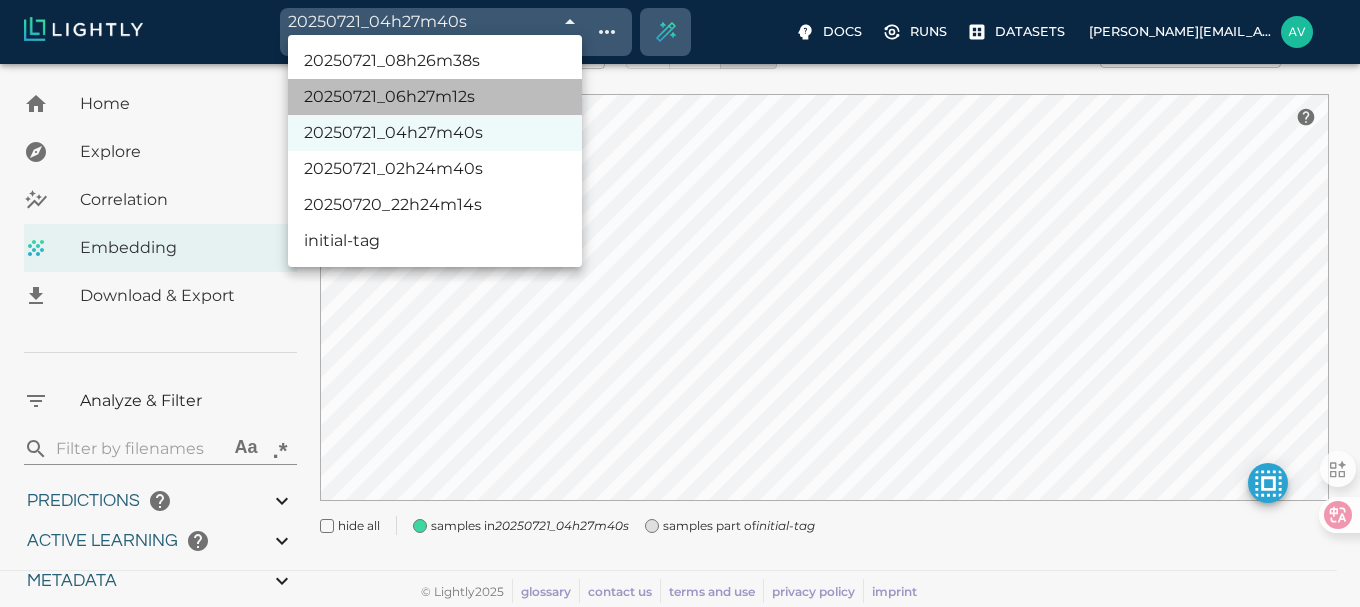 click on "20250721_06h27m12s" at bounding box center [435, 97] 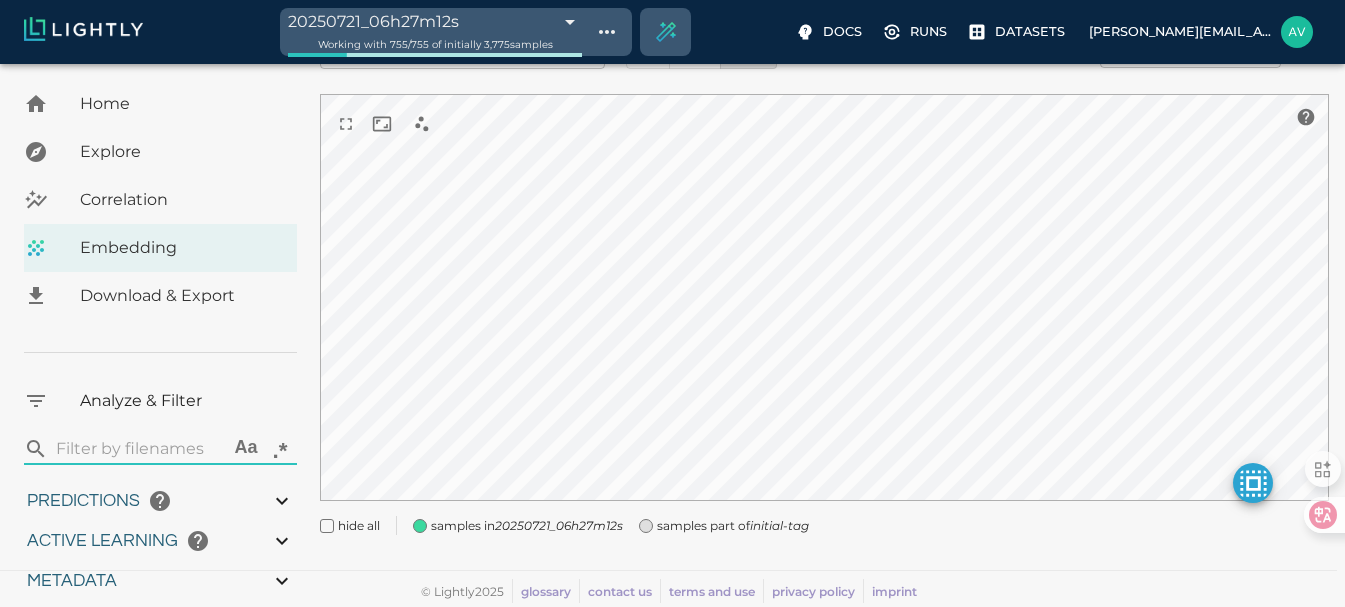 click on "20250721_06h27m12s 687dddc055b9bc3486a9901f Working with   755  /  755   of initially 3,775  samples Docs Runs Datasets [EMAIL_ADDRESS][DOMAIN_NAME]   Dataset loading completed! It seems like  lightly-serve  is not running. Please start  lightly-serve  and    forward ports if you are using a remote machine .   For more information and solutions to common issues, please see our    documentation . lightly-serve   input_mount =' /home/path/to/input_folder '   lightly_mount =' /home/path/to/lightly_folder '   Home Explore Correlation Embedding Download & Export Analyze & Filter ​ Aa .* Predictions  Total Objects  Total pedestrian  Total bicycle  Total car  Total cart Active Learning  object_frequency -9007199254740991.00 -9007199254740991.00  objectness_least_confidence 0.00 1.00  uncertainty_entropy 0.00 1.00  uncertainty_least_confidence 0.00 1.00  uncertainty_margin 0.00 1.00 Metadata Signal to noise ratio 1 2.3 File size 224.39 KB 776.24 KB Sharpness 5.38 25.49 Width Height Aspect ratio Area Red channel mean 0 1" at bounding box center [672, 248] 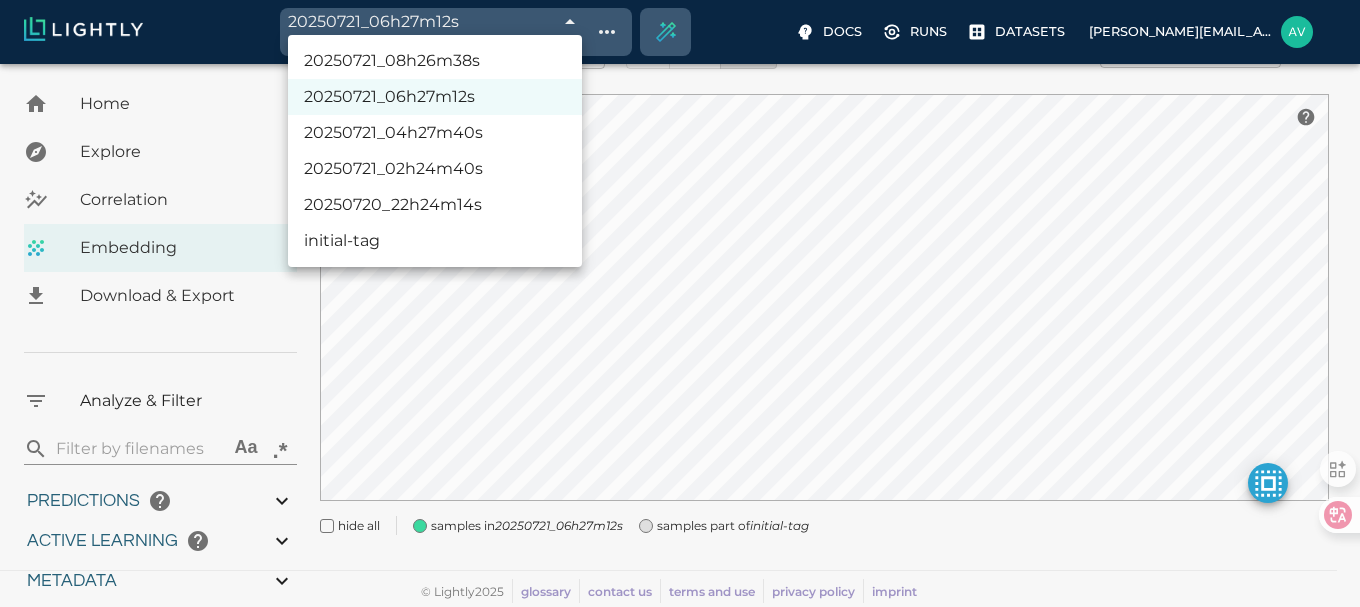 click on "20250721_08h26m38s" at bounding box center [435, 61] 